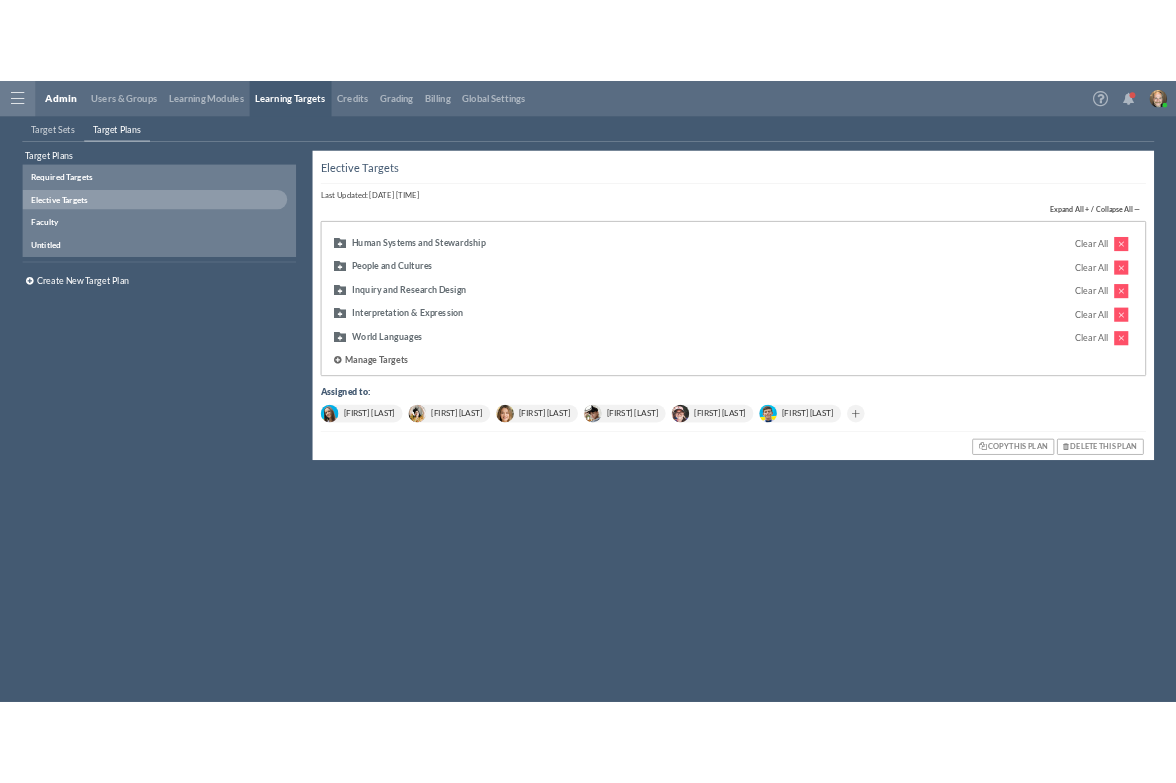 scroll, scrollTop: 0, scrollLeft: 0, axis: both 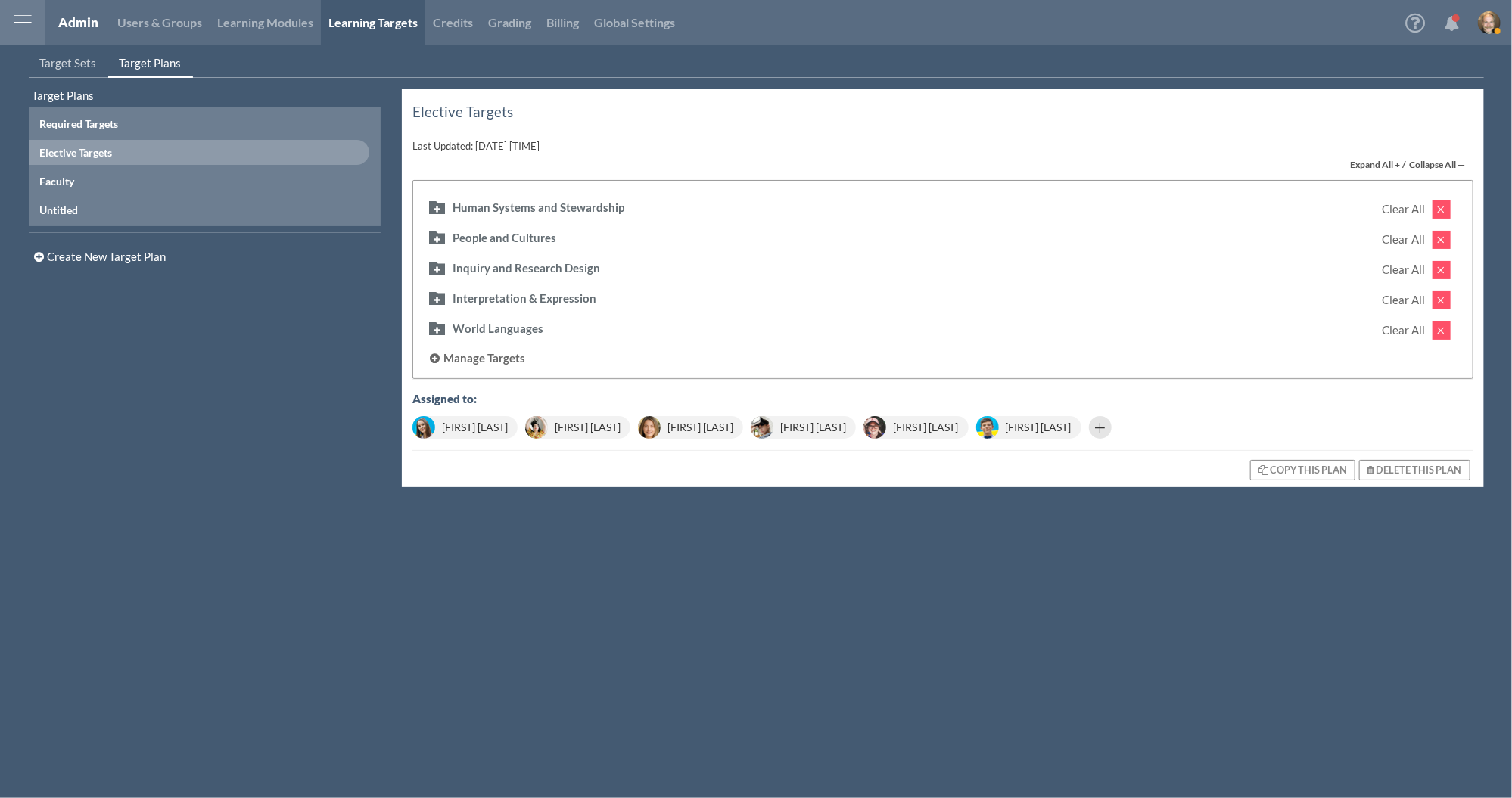 click at bounding box center (1100, 433) 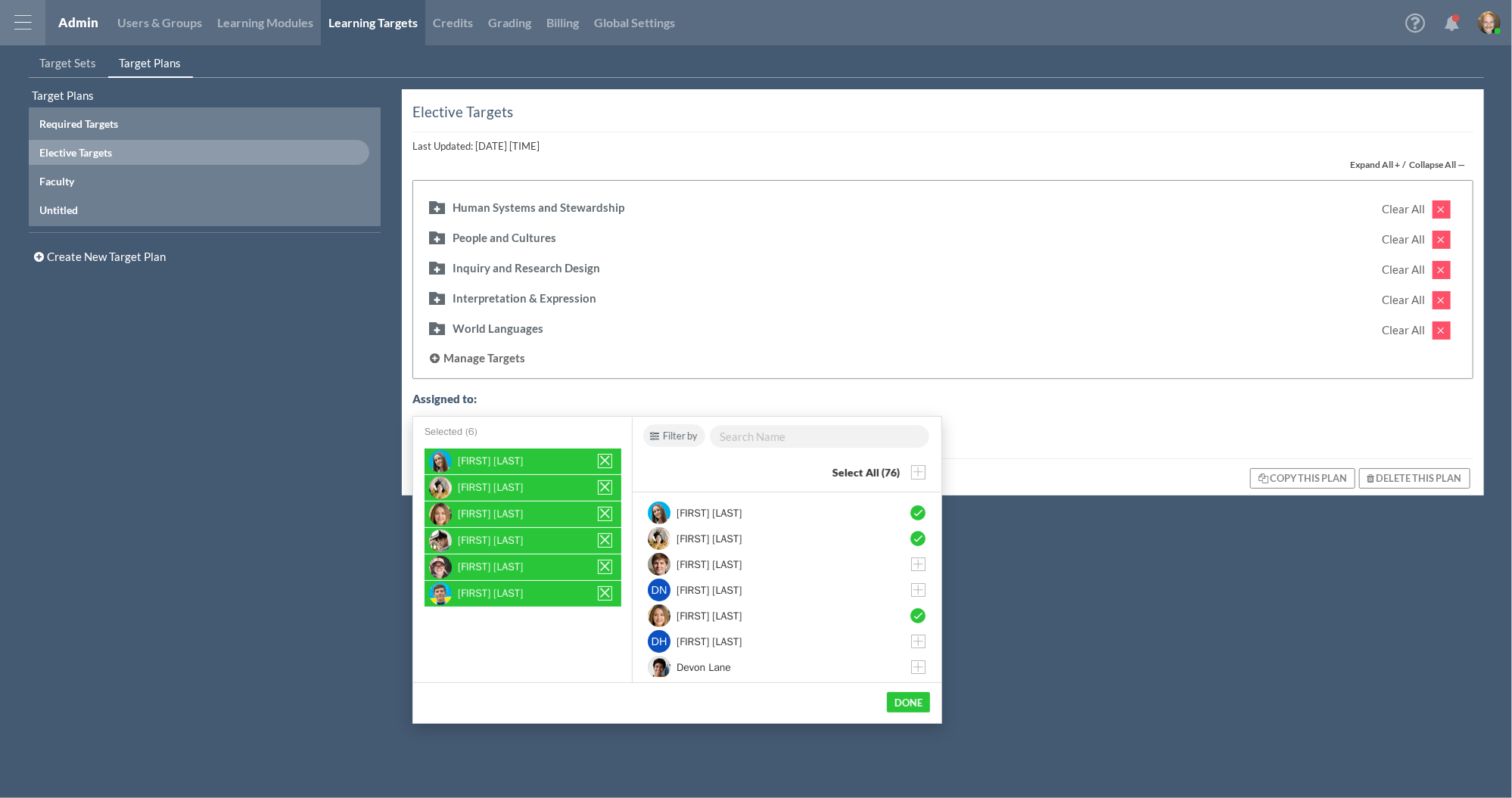 click on "Filter by" at bounding box center (674, 436) 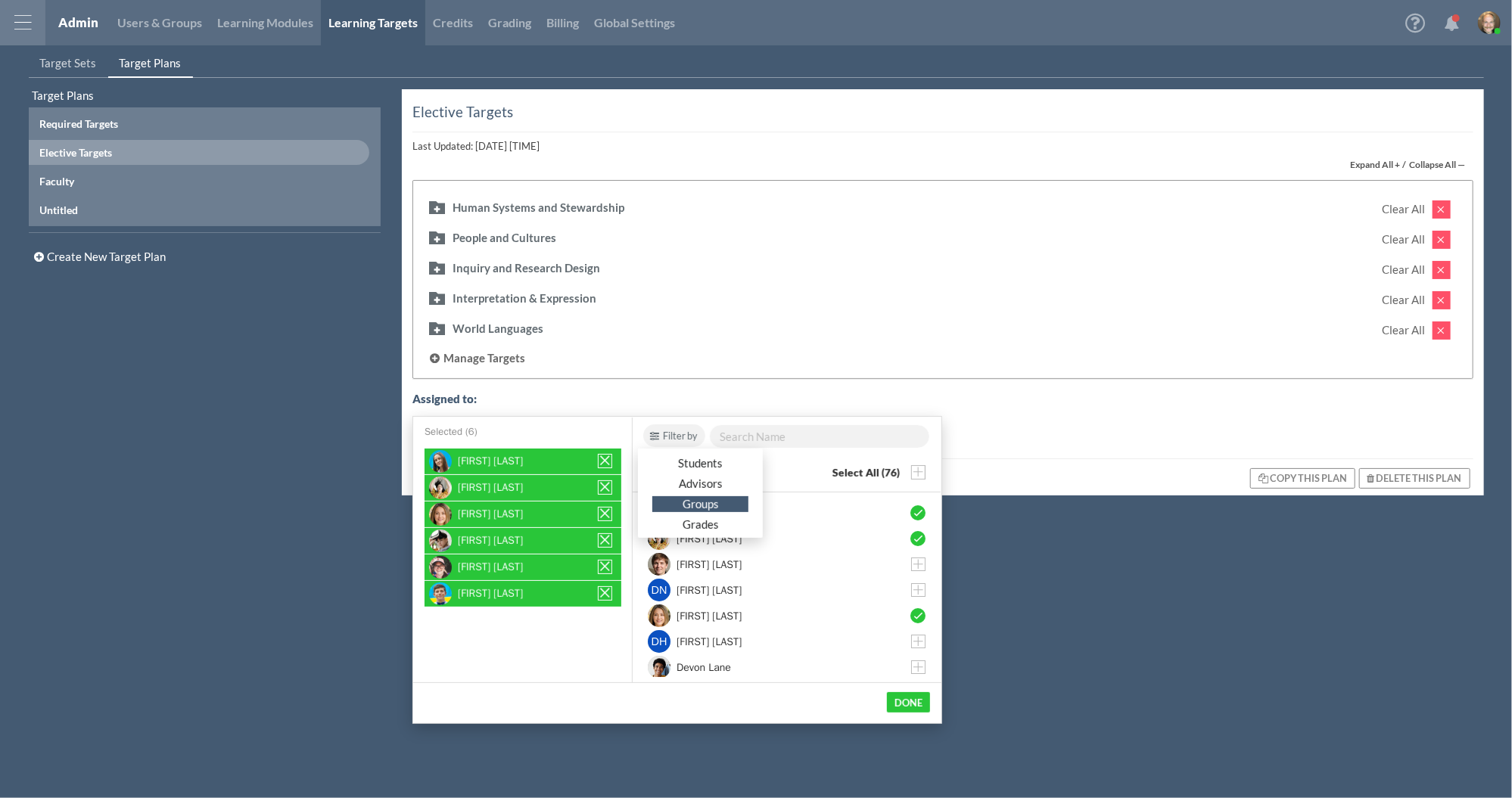 click on "Groups" at bounding box center (700, 504) 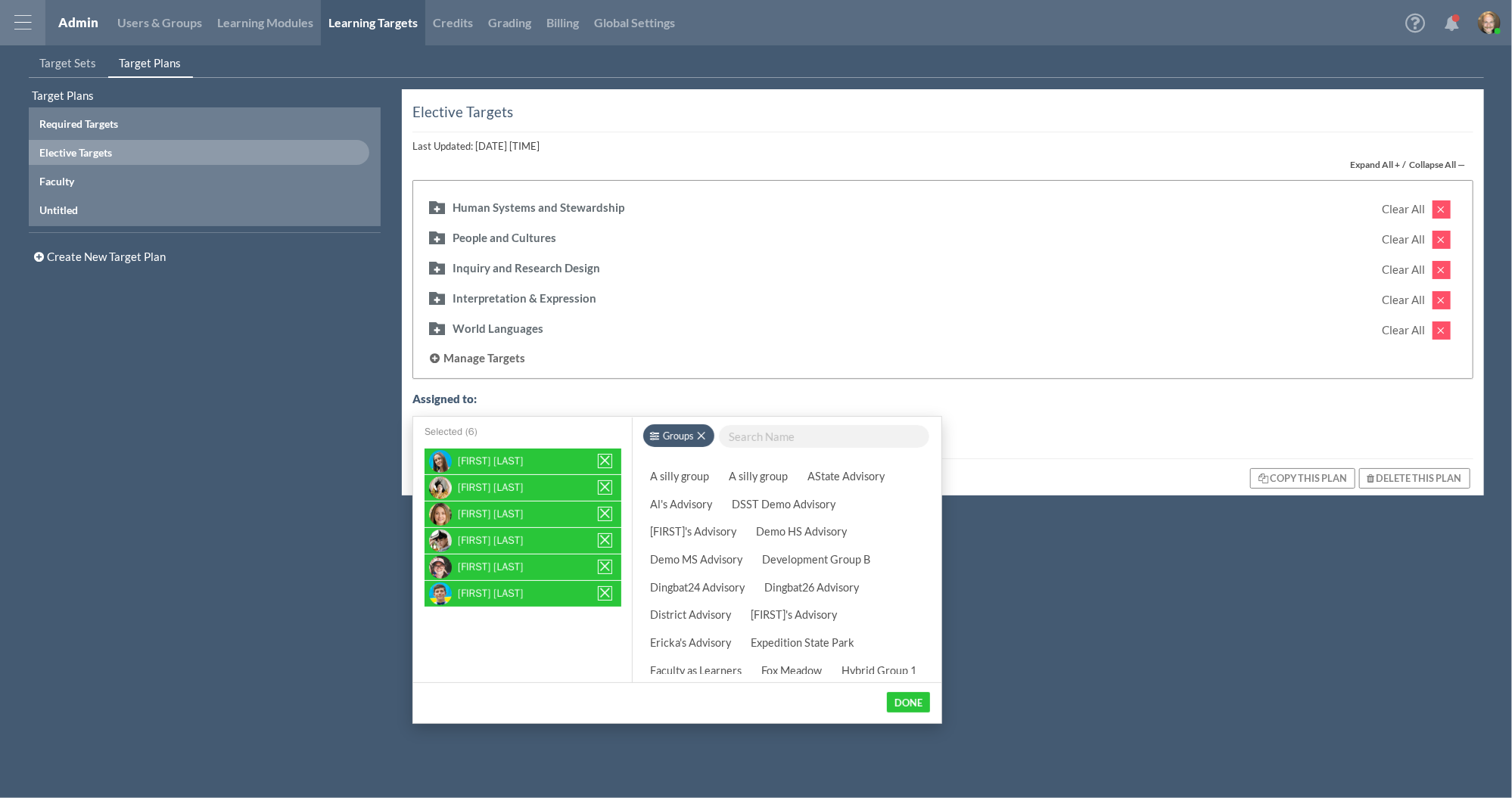 click on "Dingbat26 Advisory" at bounding box center [811, 587] 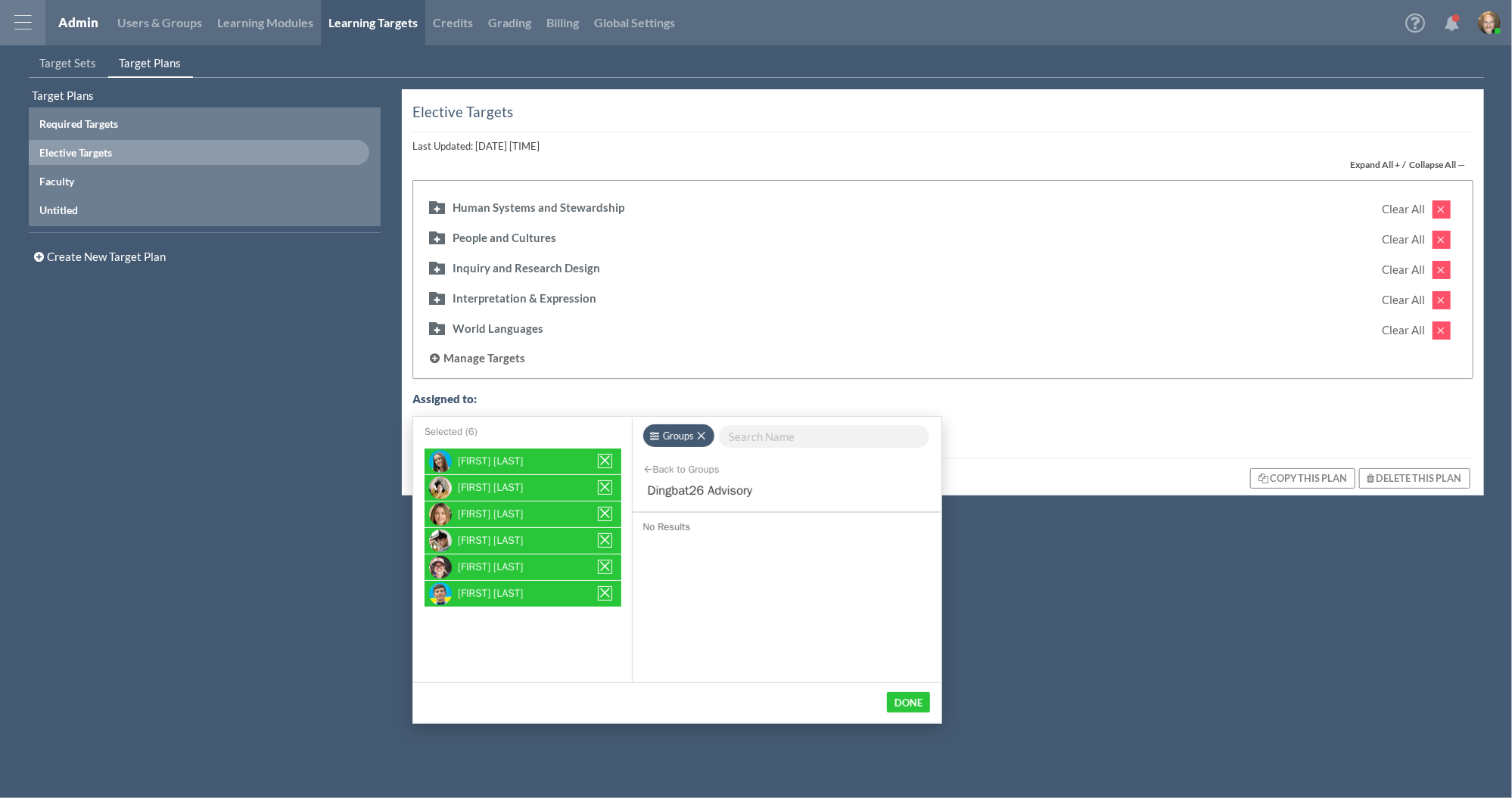 click on "Back to Groups" at bounding box center (686, 470) 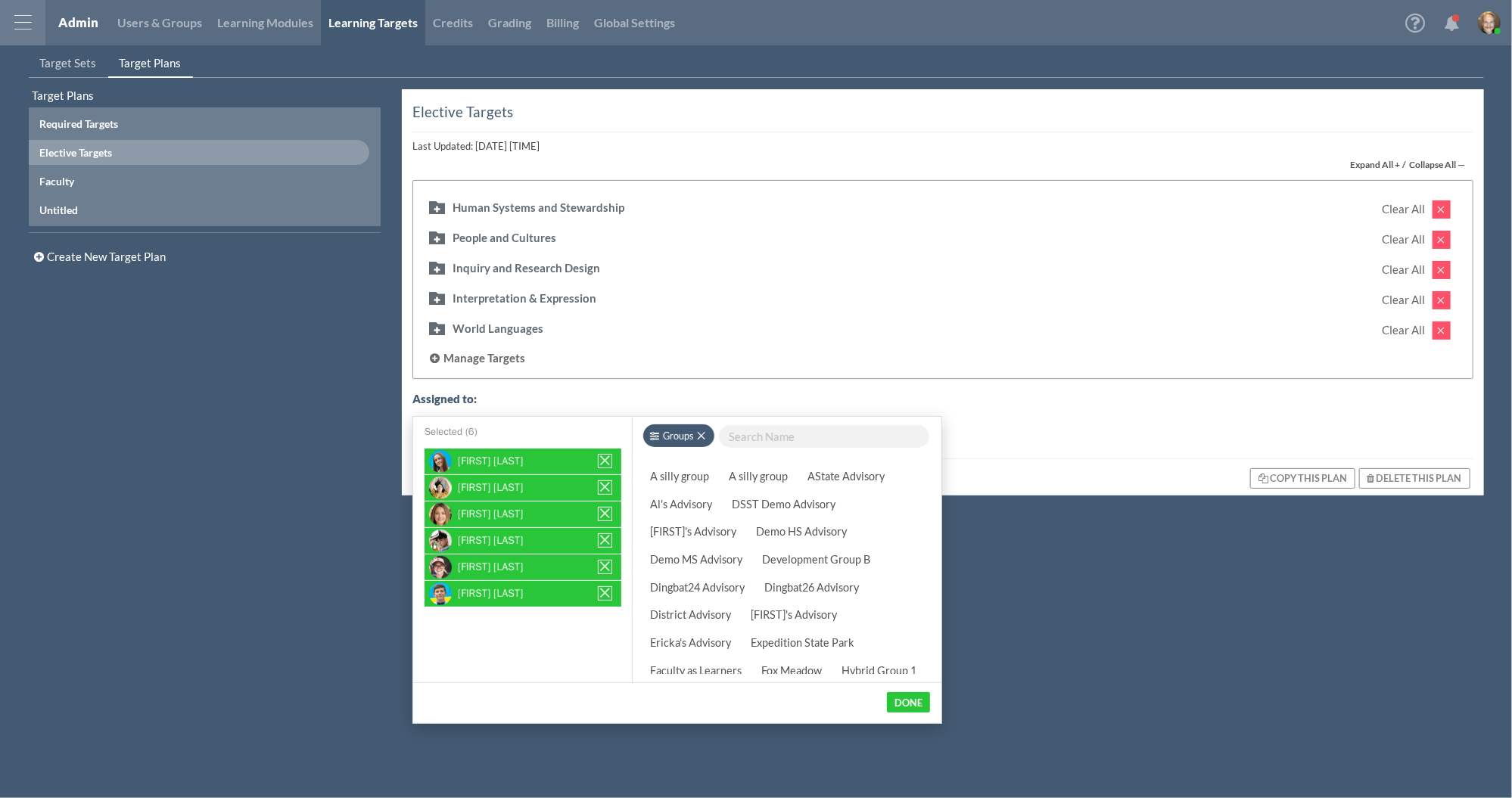 click on "Al's Advisory" at bounding box center (681, 504) 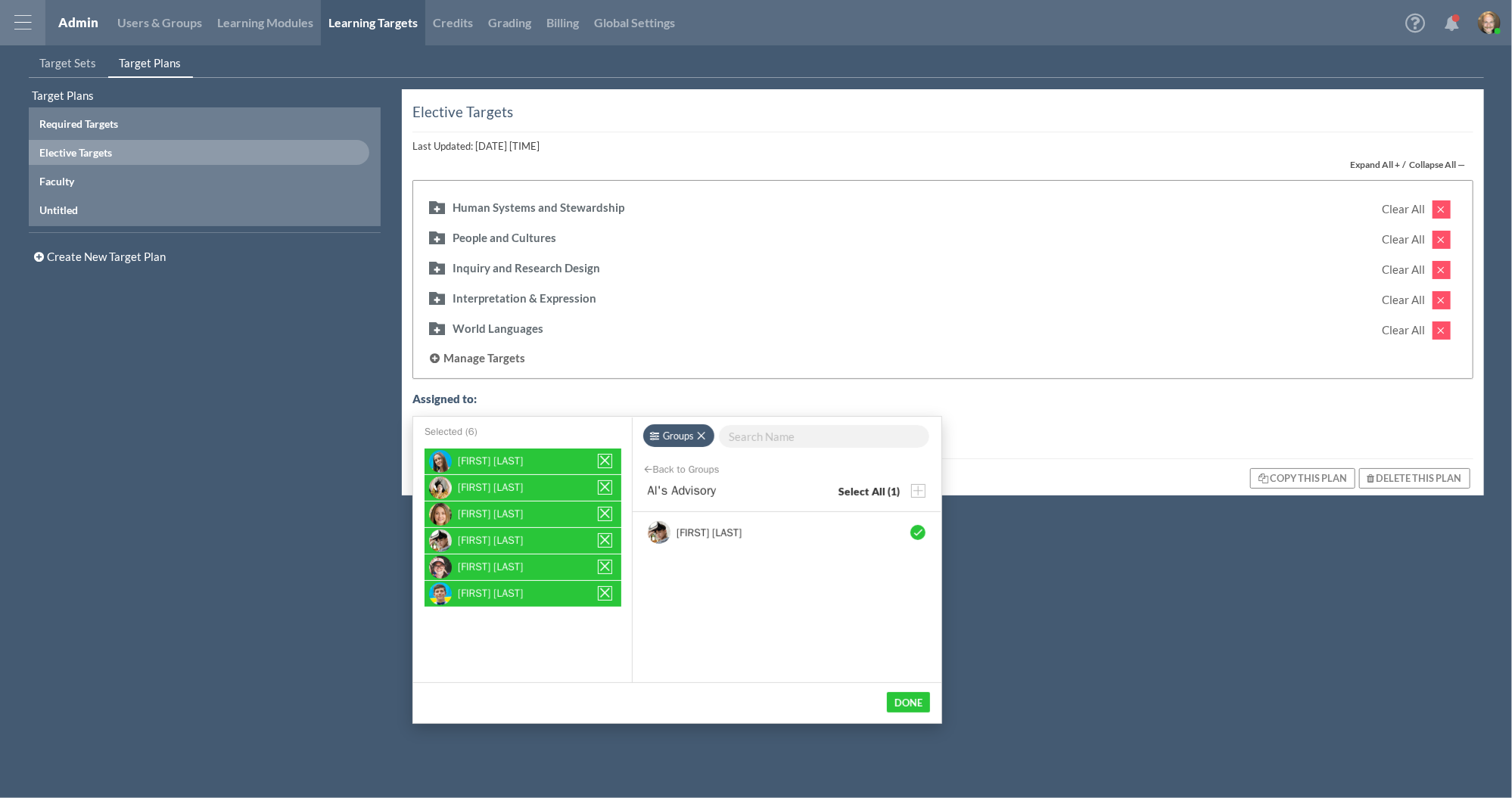 click on "Back to Groups" at bounding box center (686, 470) 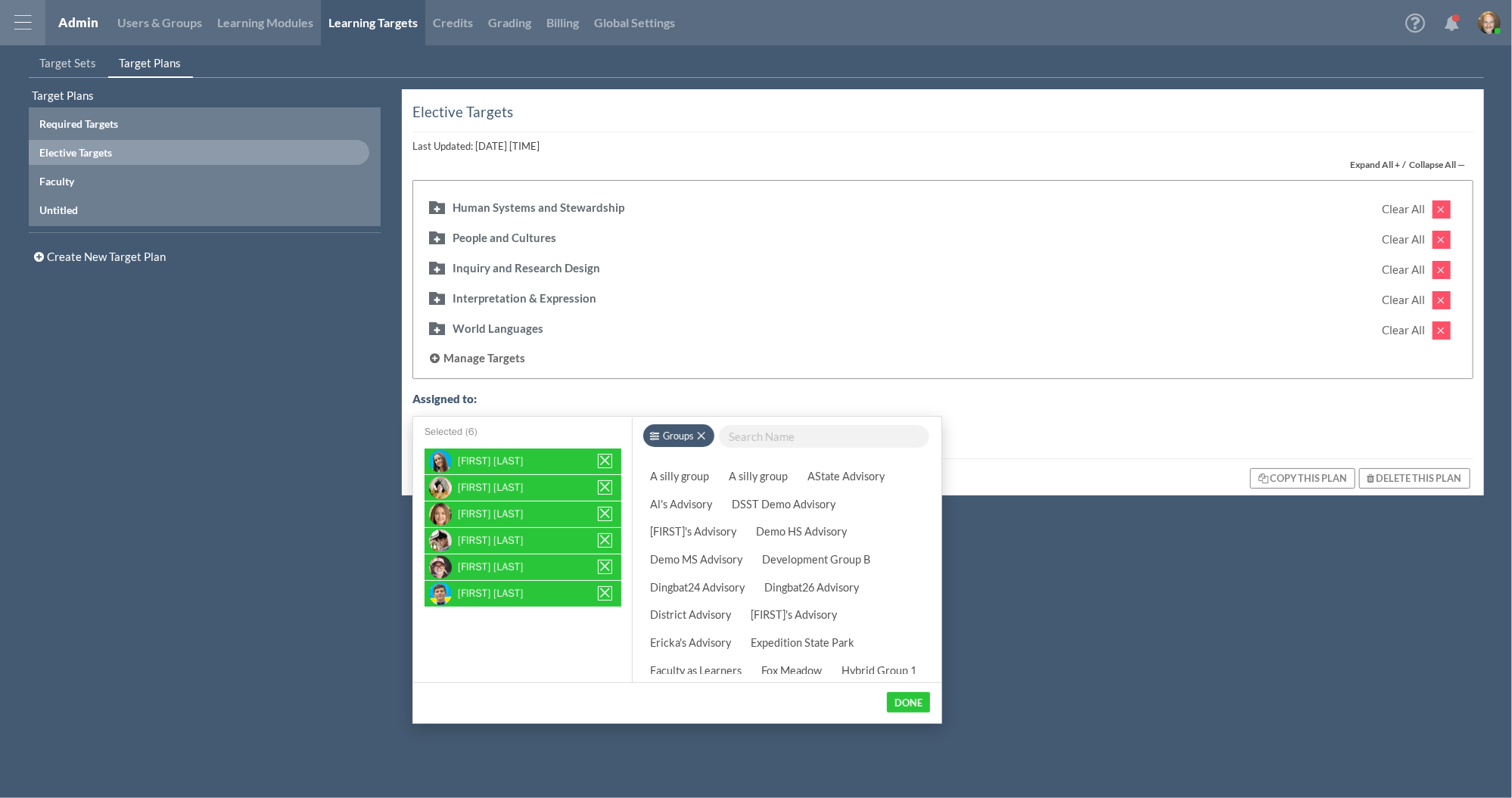 click on "A silly group" at bounding box center [680, 476] 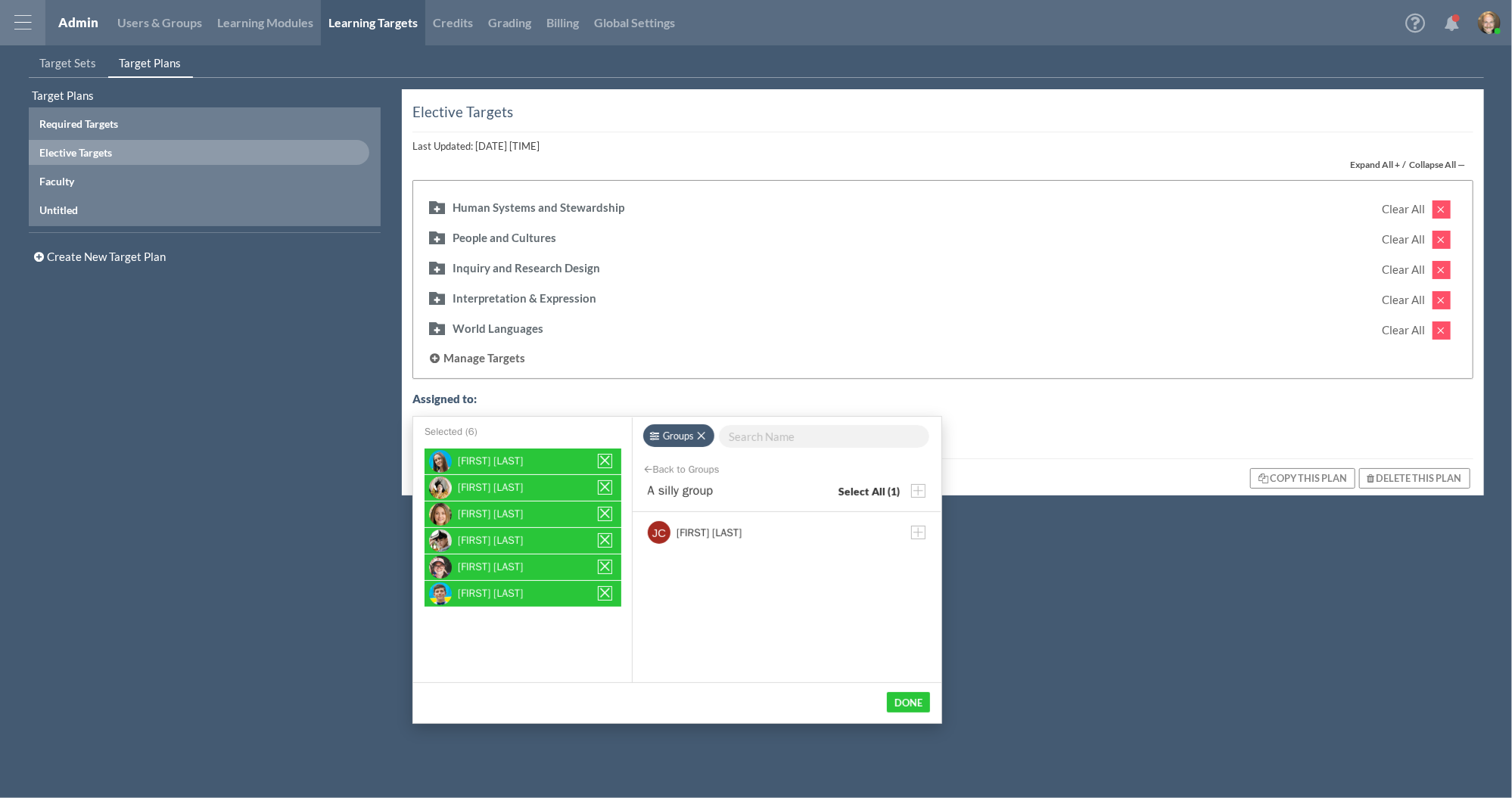 click on "Elective Targets Last Updated: 10/06/2021 3:38 PM Expand All + / Collapse All — Human Systems and Stewardship Clear All People and Cultures Clear All Inquiry and Research Design Clear All Interpretation & Expression Clear All World Languages Clear All   Manage Targets Assigned to :   Copy This Plan   Delete this Plan" at bounding box center (938, 437) 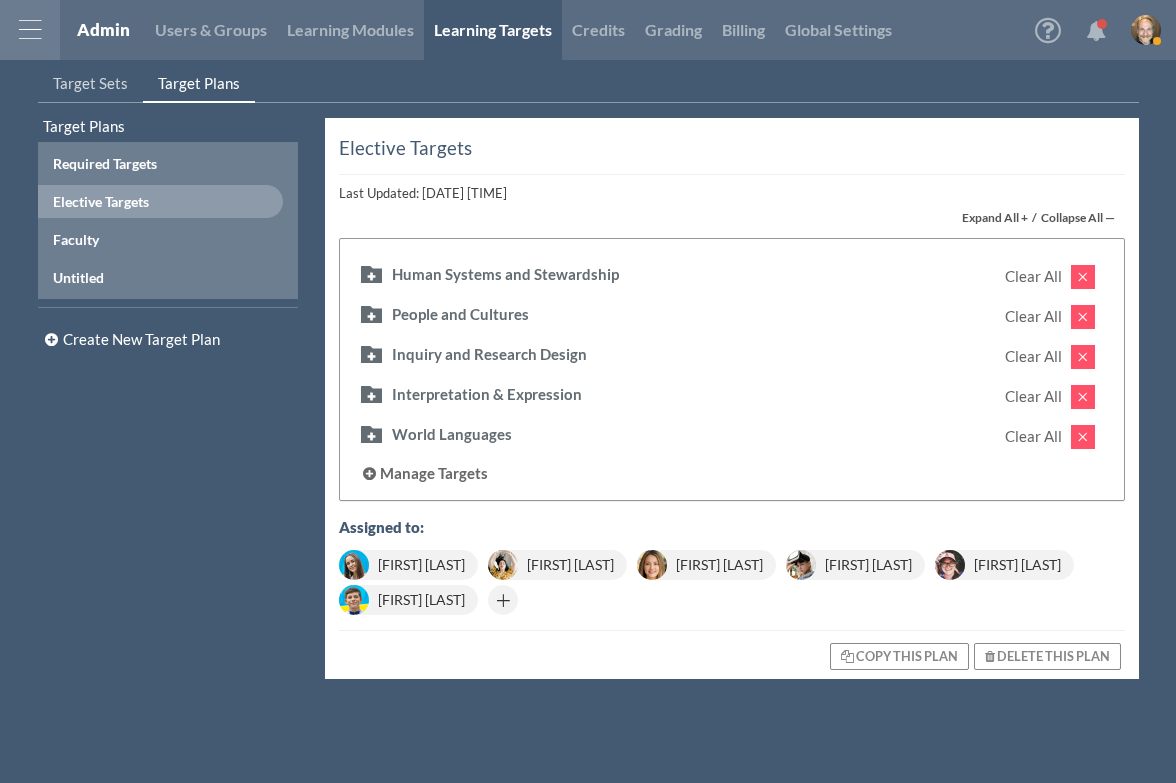 drag, startPoint x: 144, startPoint y: 552, endPoint x: 159, endPoint y: 477, distance: 76.48529 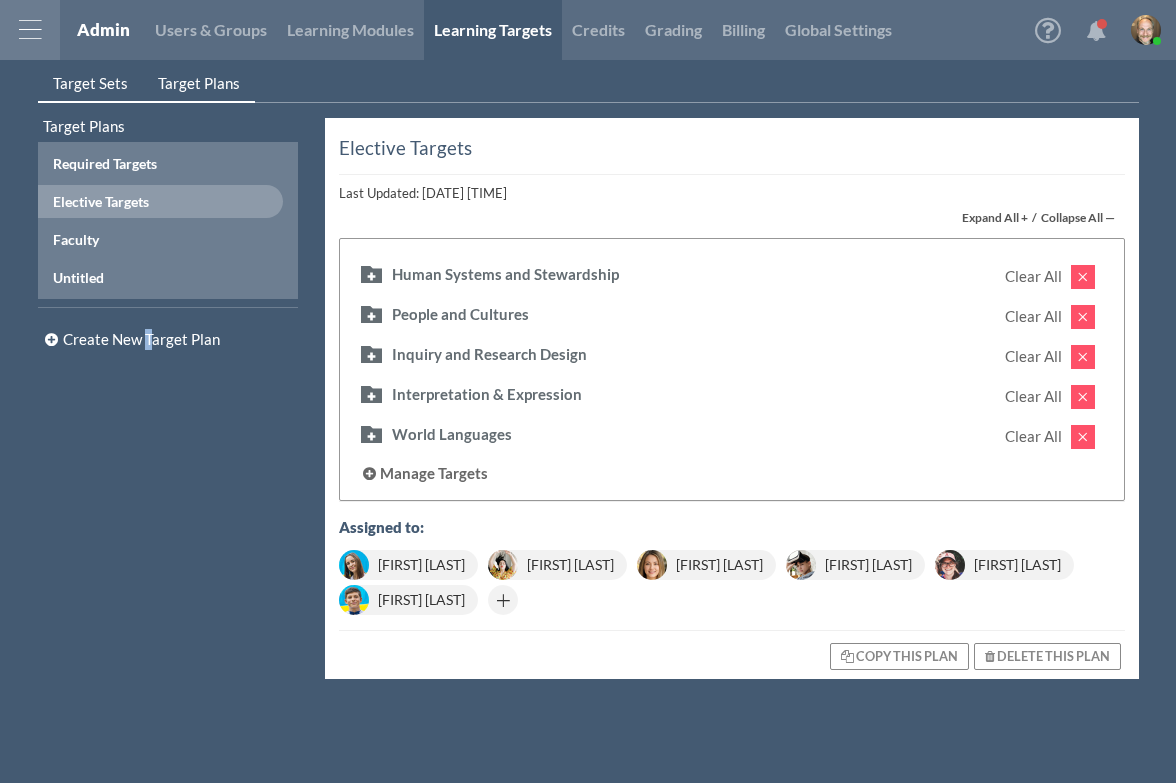click on "Target Sets" at bounding box center [90, 83] 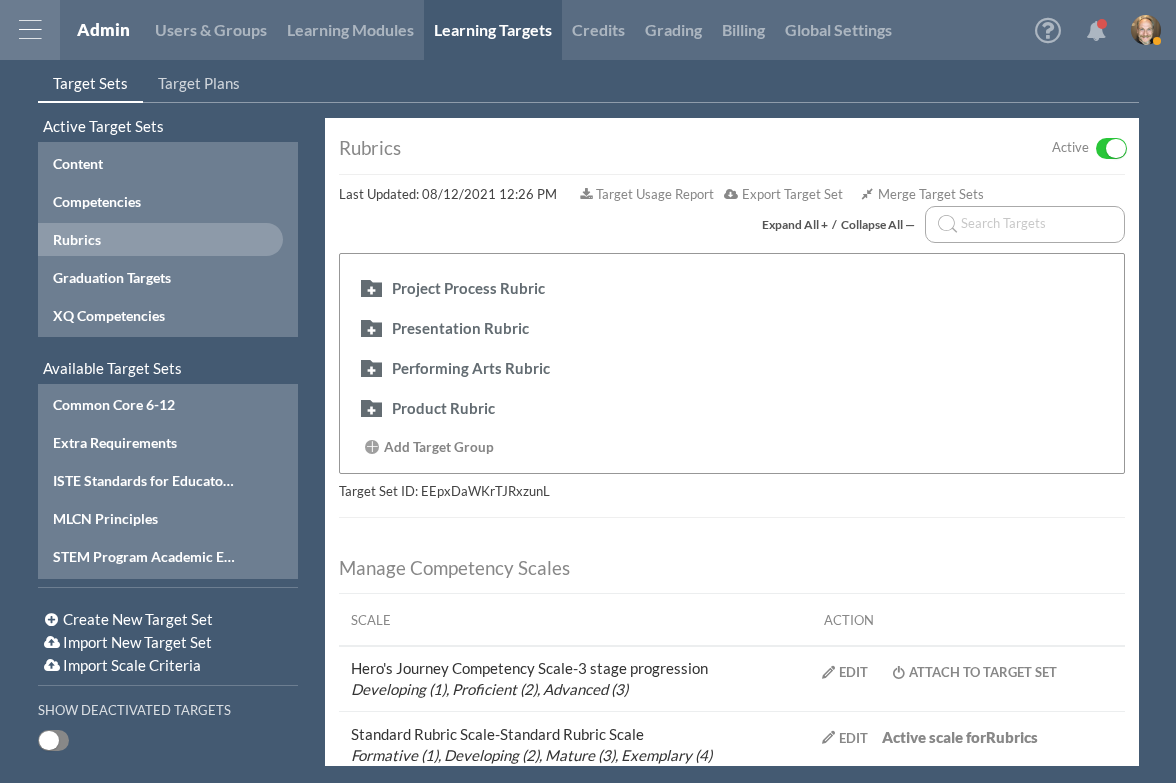 click at bounding box center [30, 30] 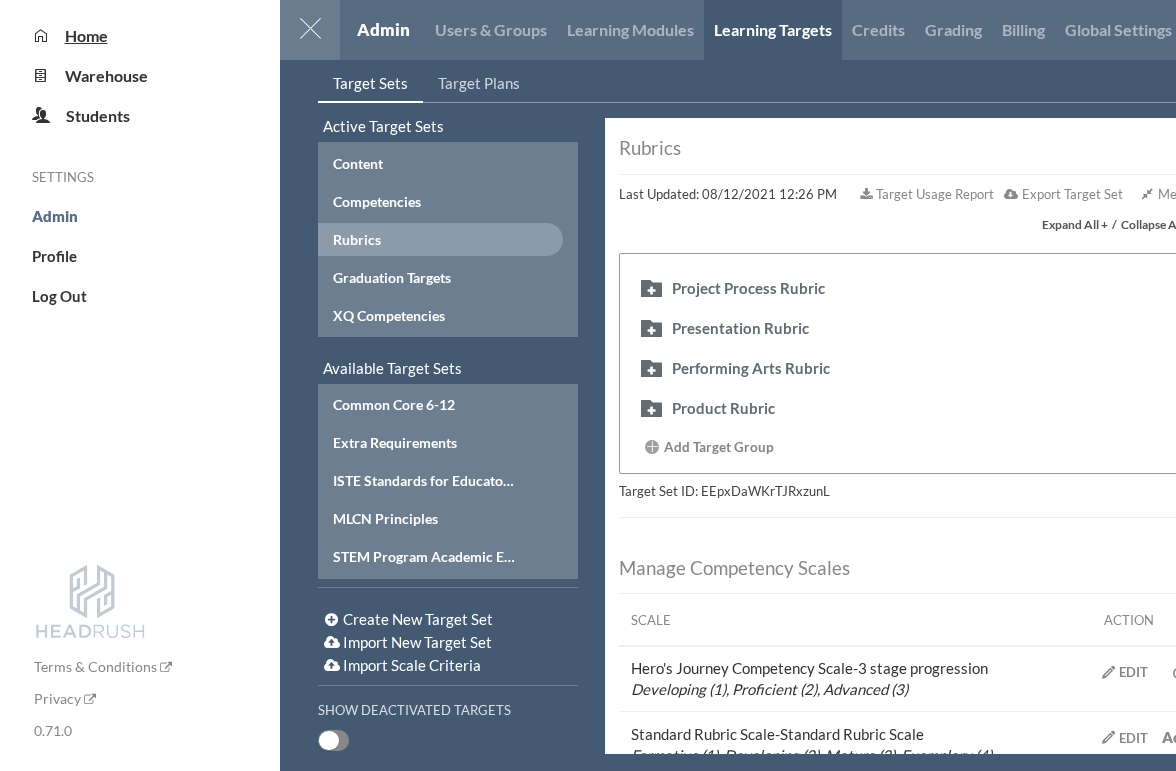 click on "Home" at bounding box center (86, 35) 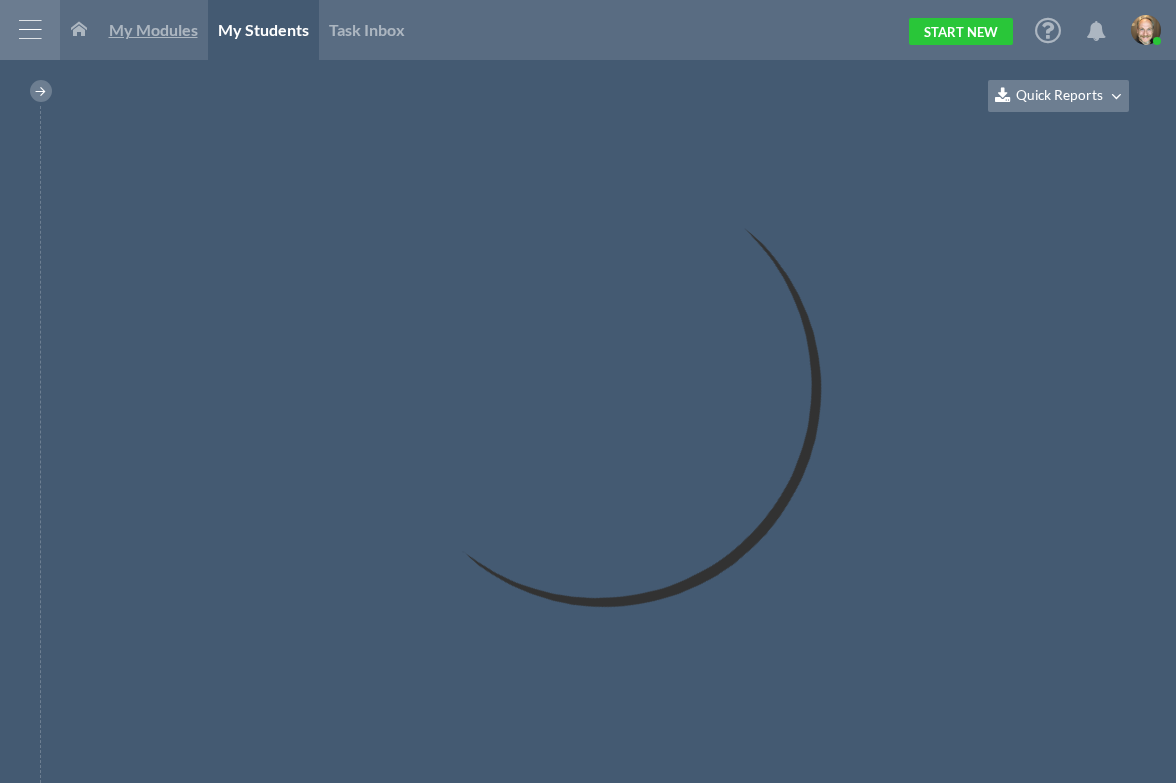 click on "My Modules" at bounding box center (153, 29) 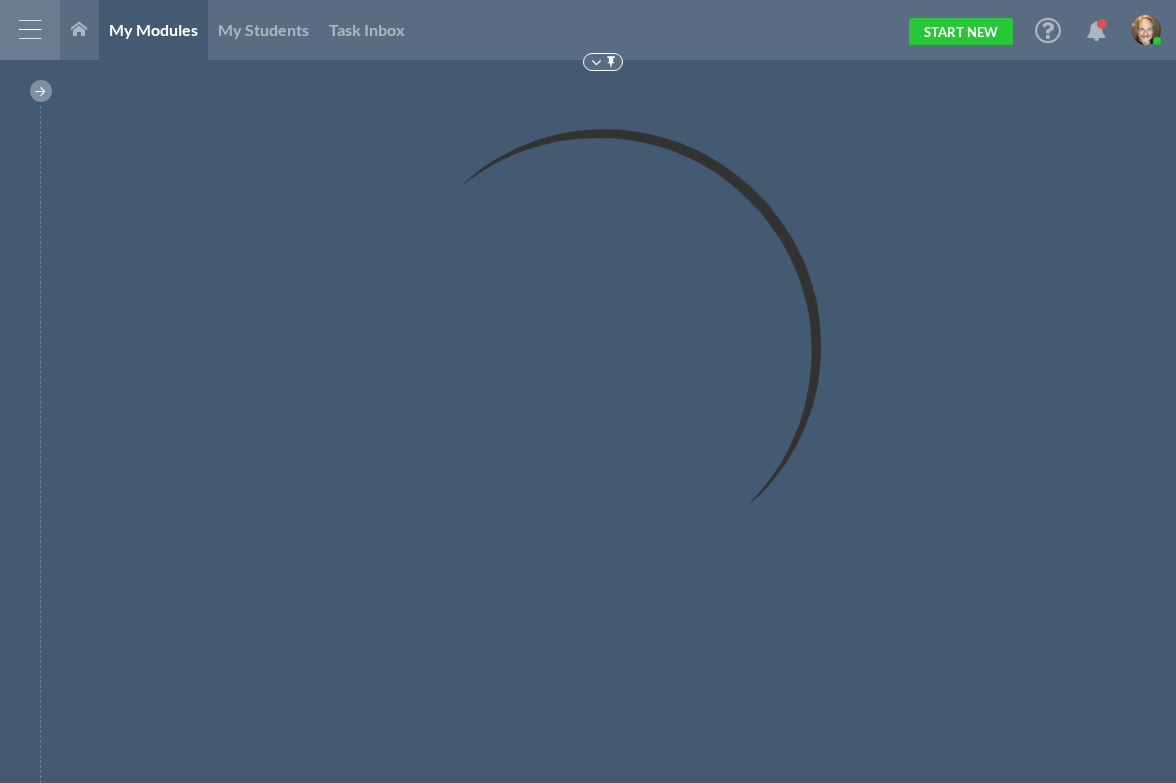 click at bounding box center (41, 91) 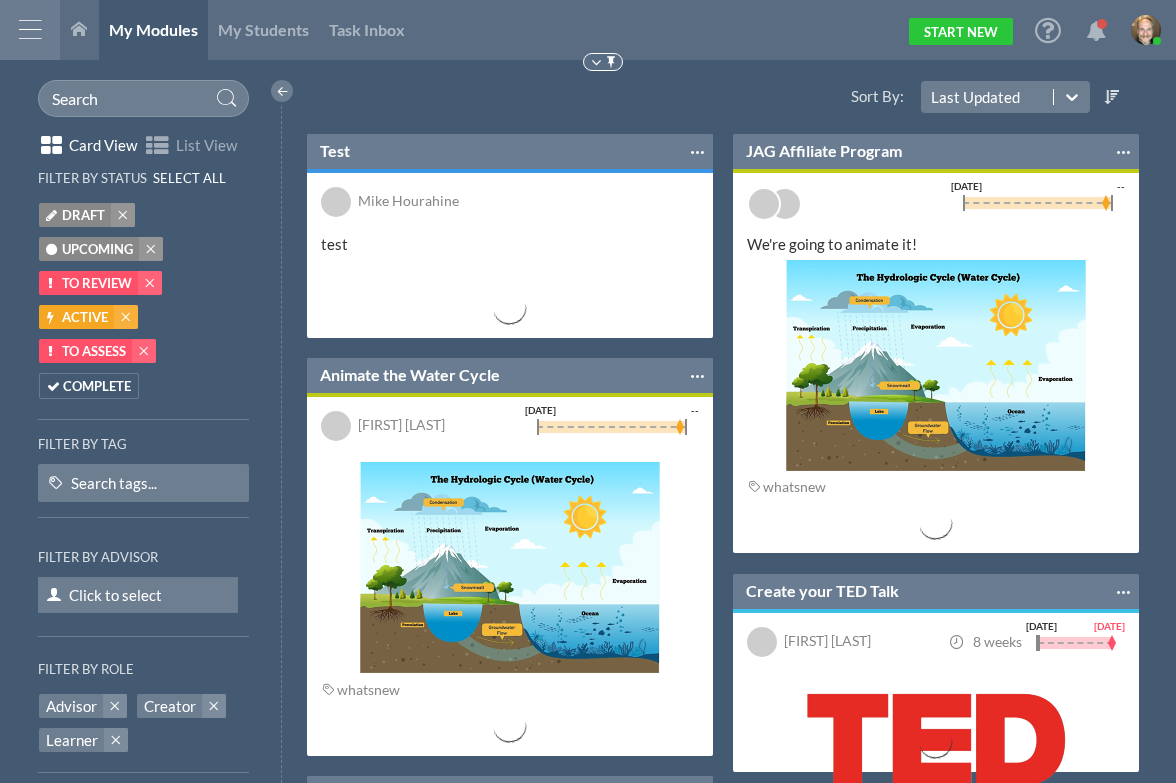 scroll, scrollTop: 10, scrollLeft: 10, axis: both 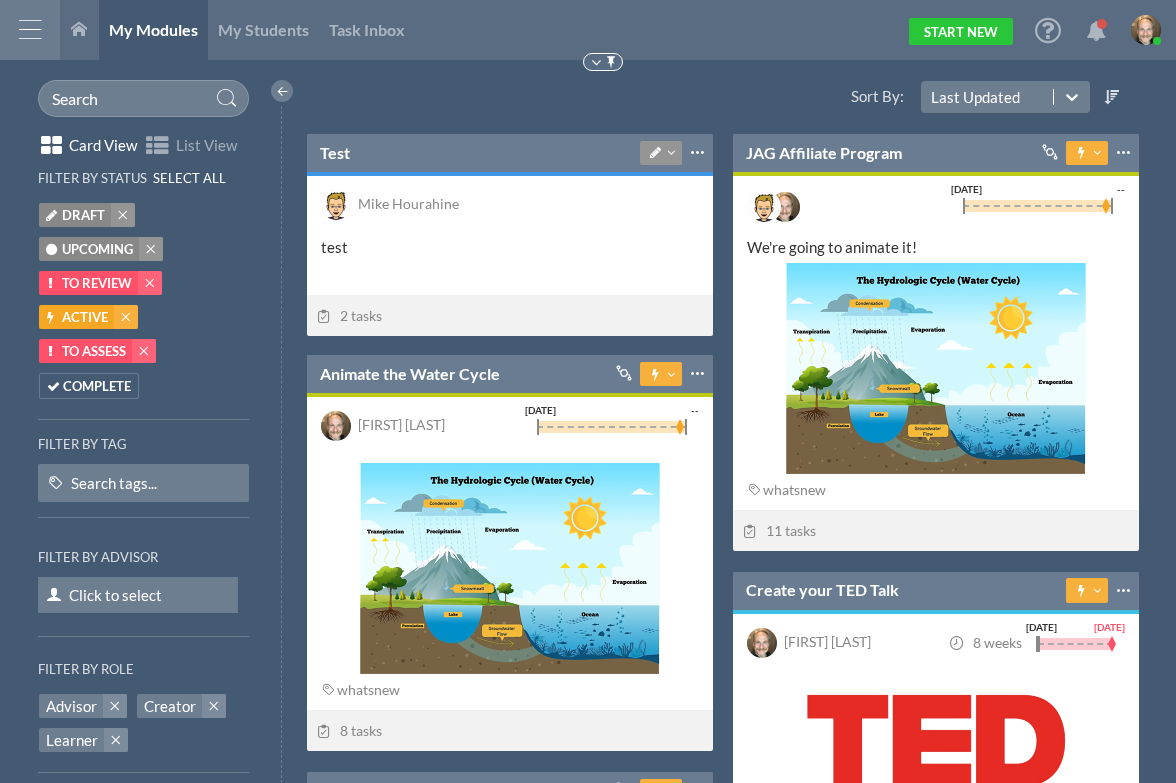click at bounding box center [30, 30] 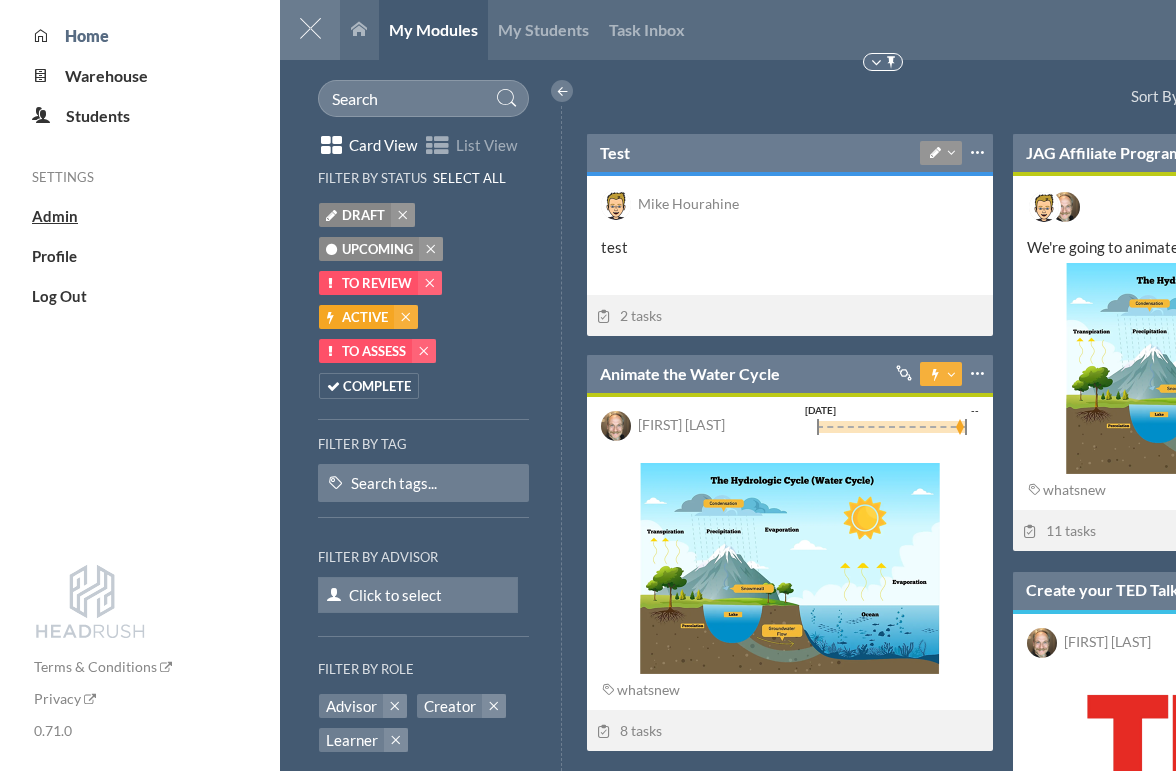 click on "Admin" at bounding box center [55, 216] 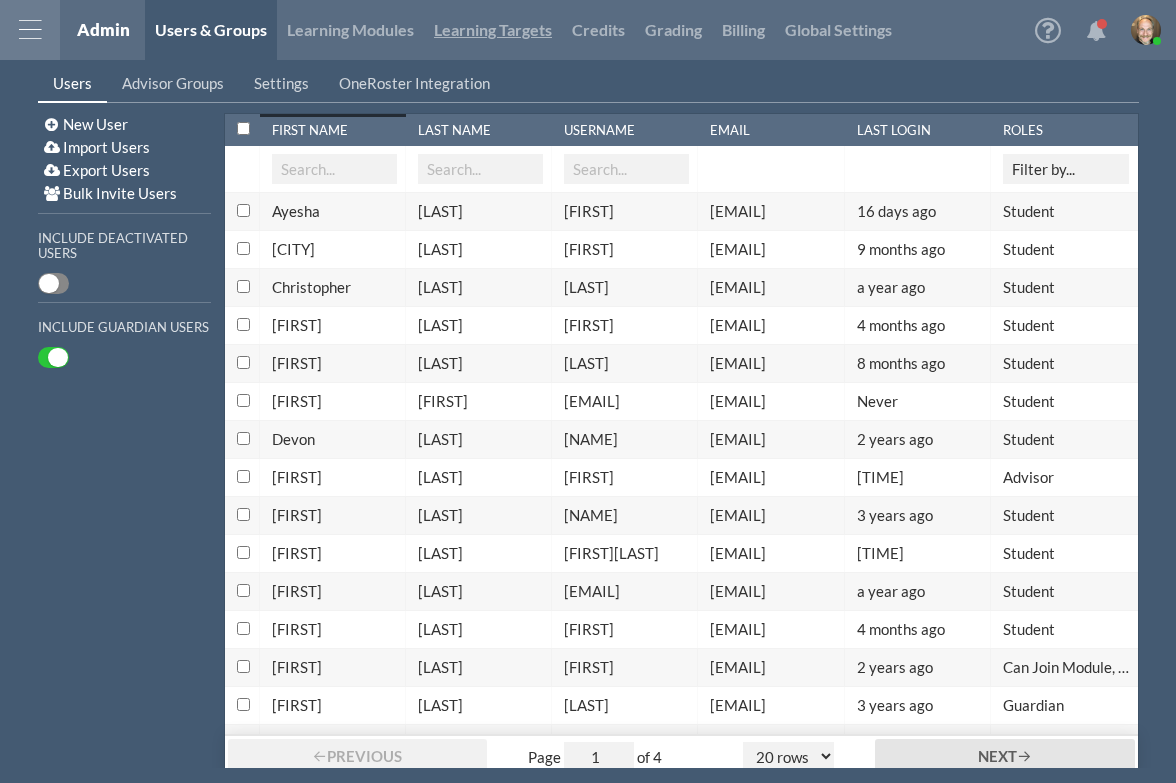 click on "Learning Targets" at bounding box center (493, 30) 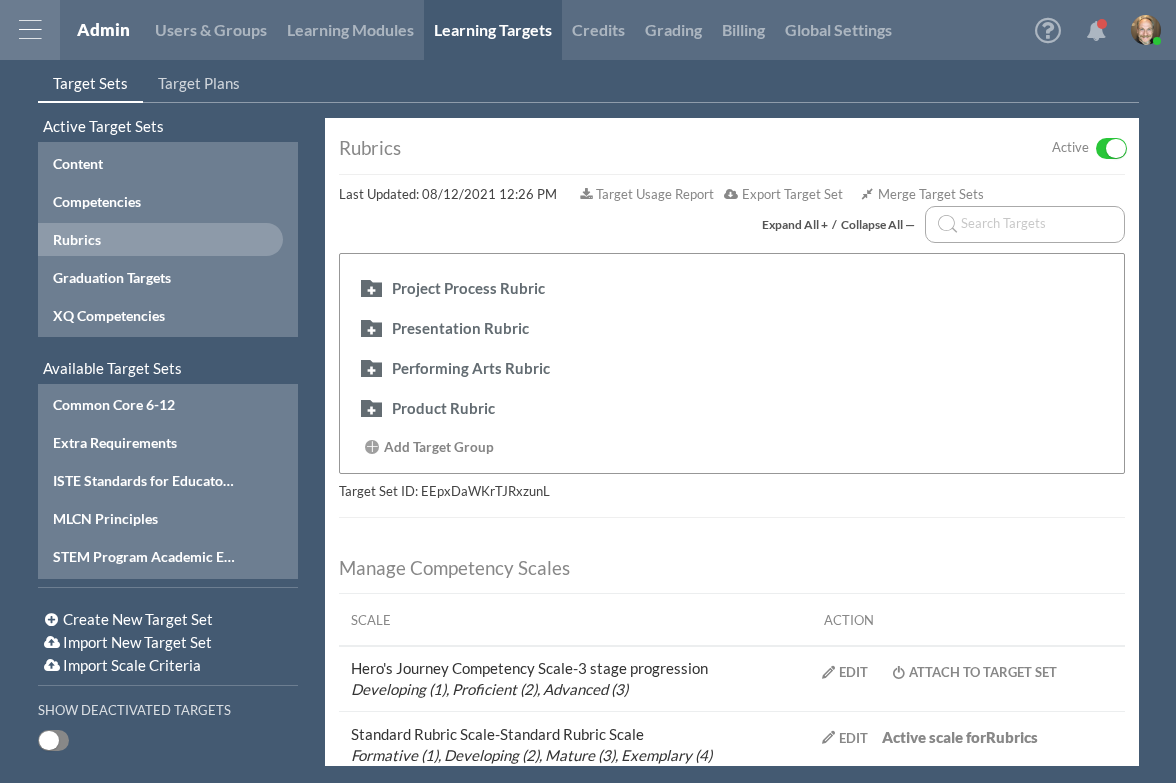 click at bounding box center [1025, 224] 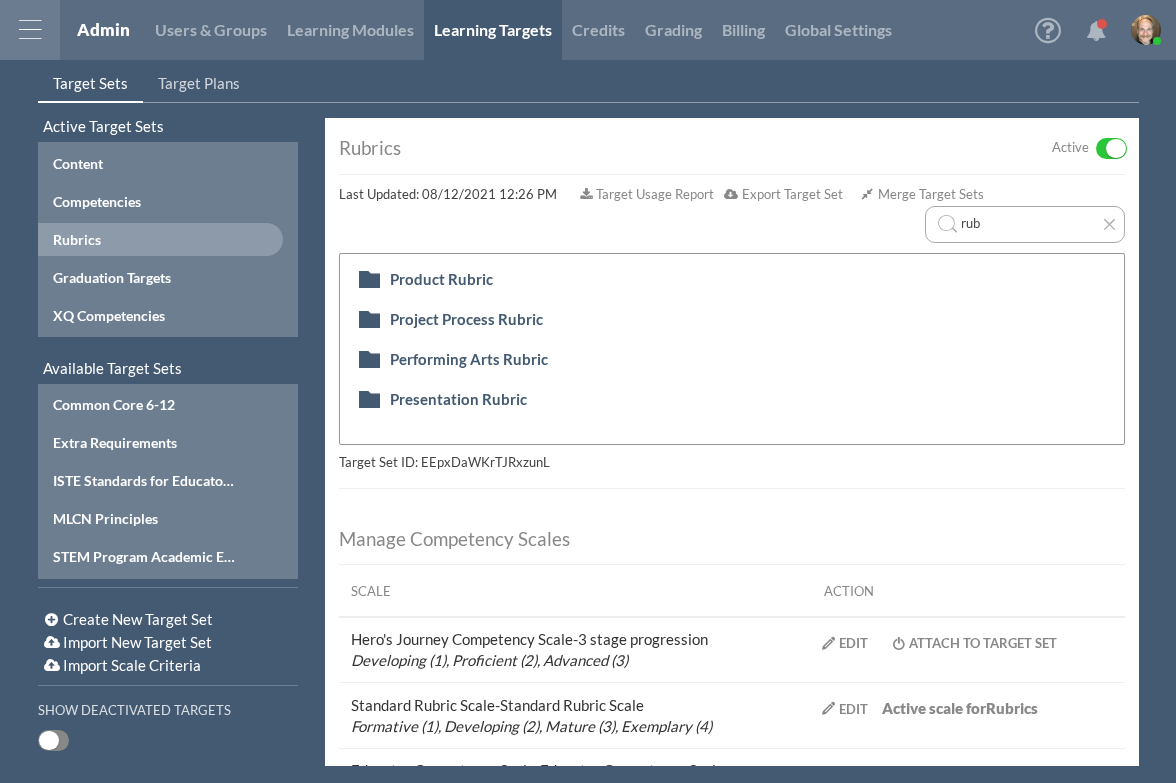 type on "rub" 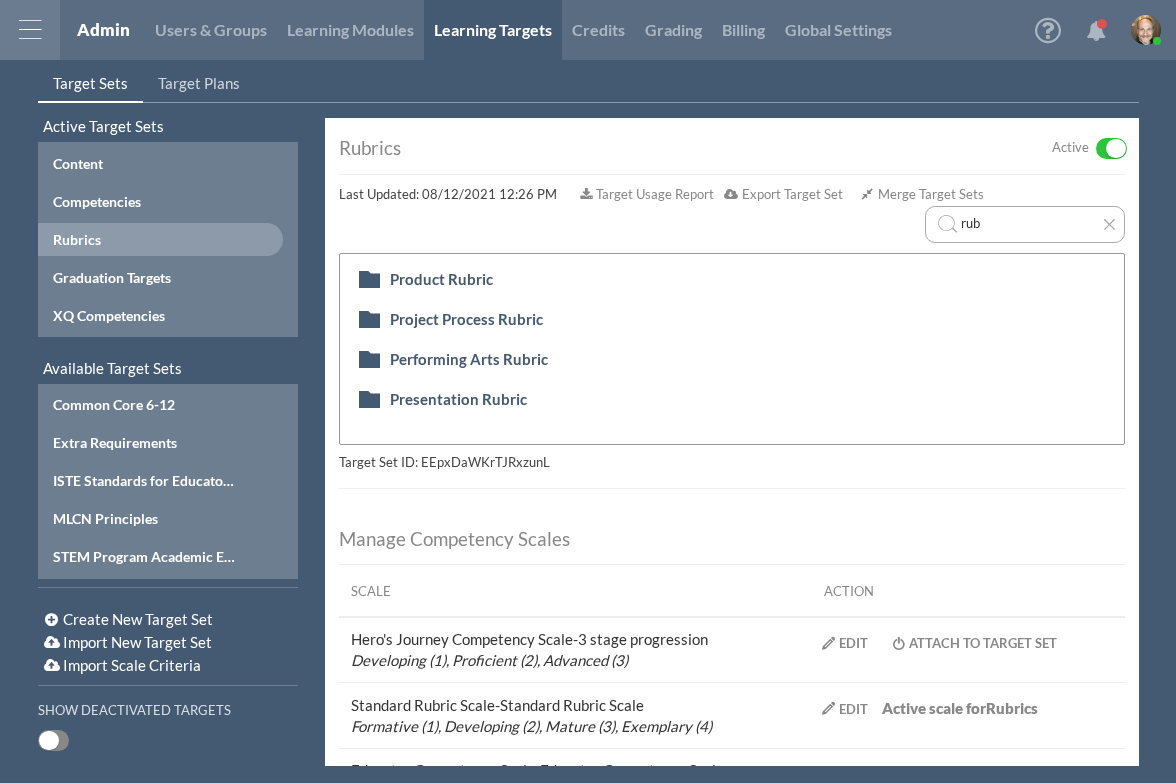 click on "Product Rubric" at bounding box center [731, 289] 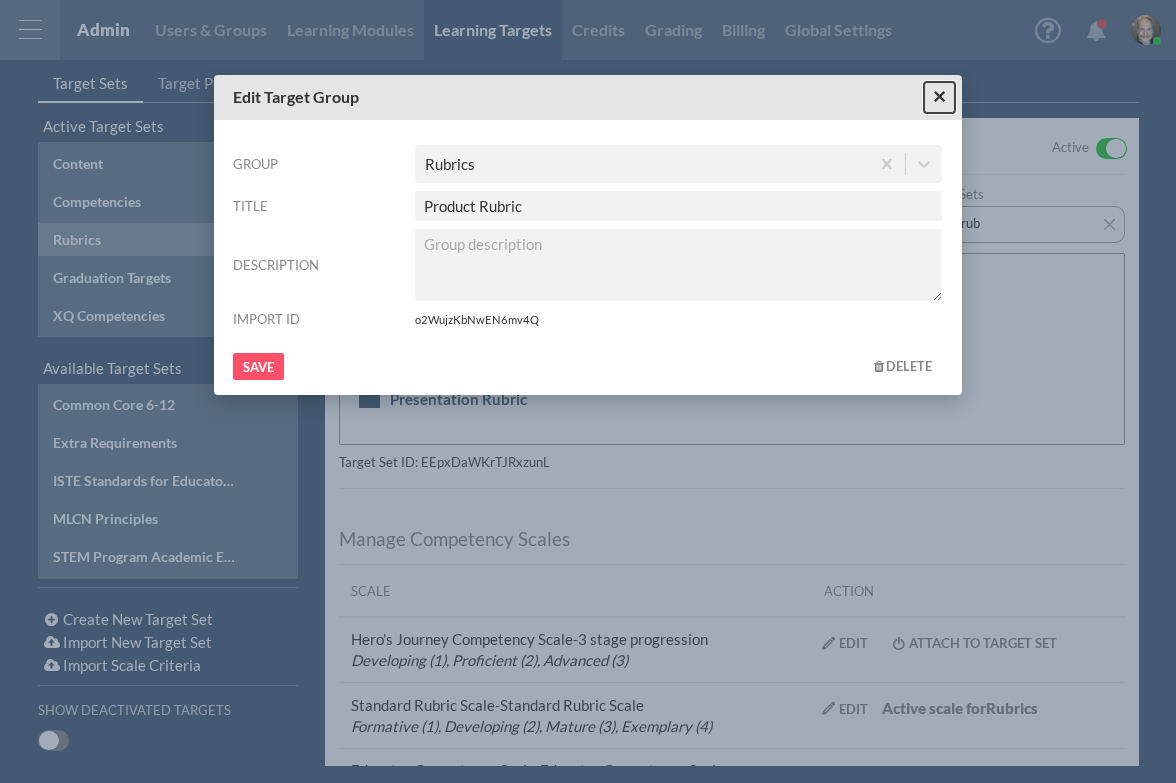 click on "×" at bounding box center (939, 97) 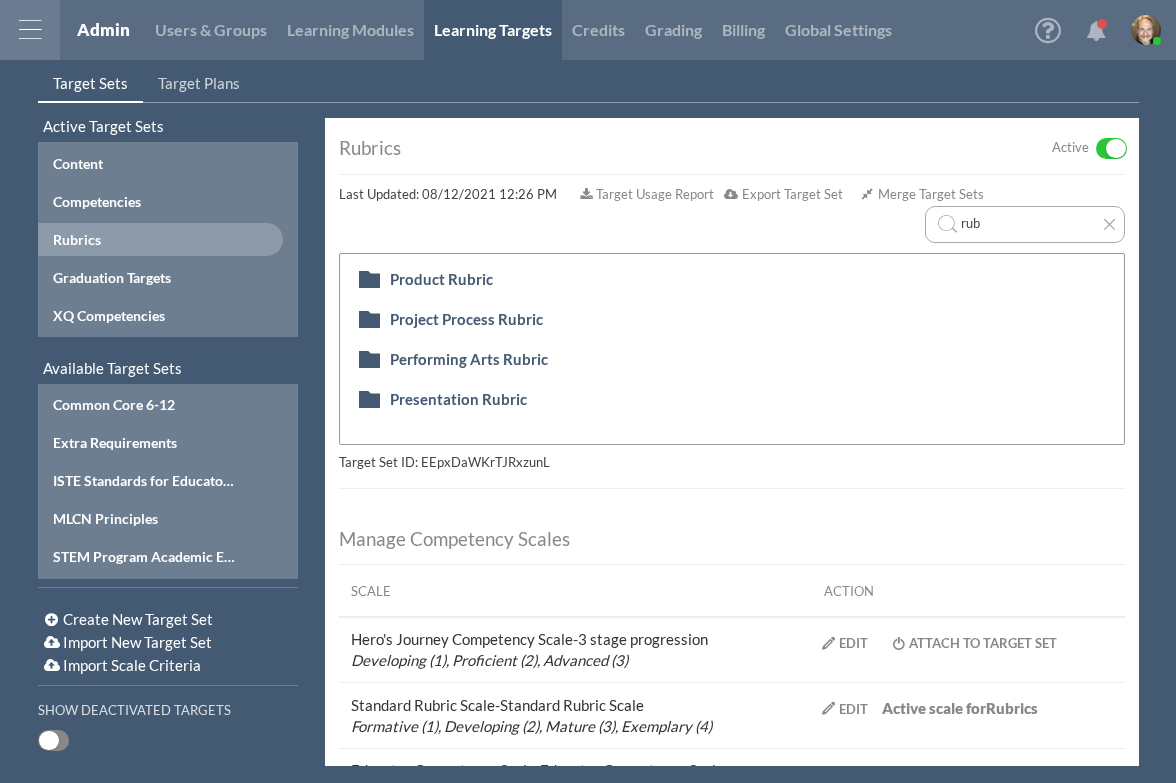 click on "rub" at bounding box center (1025, 224) 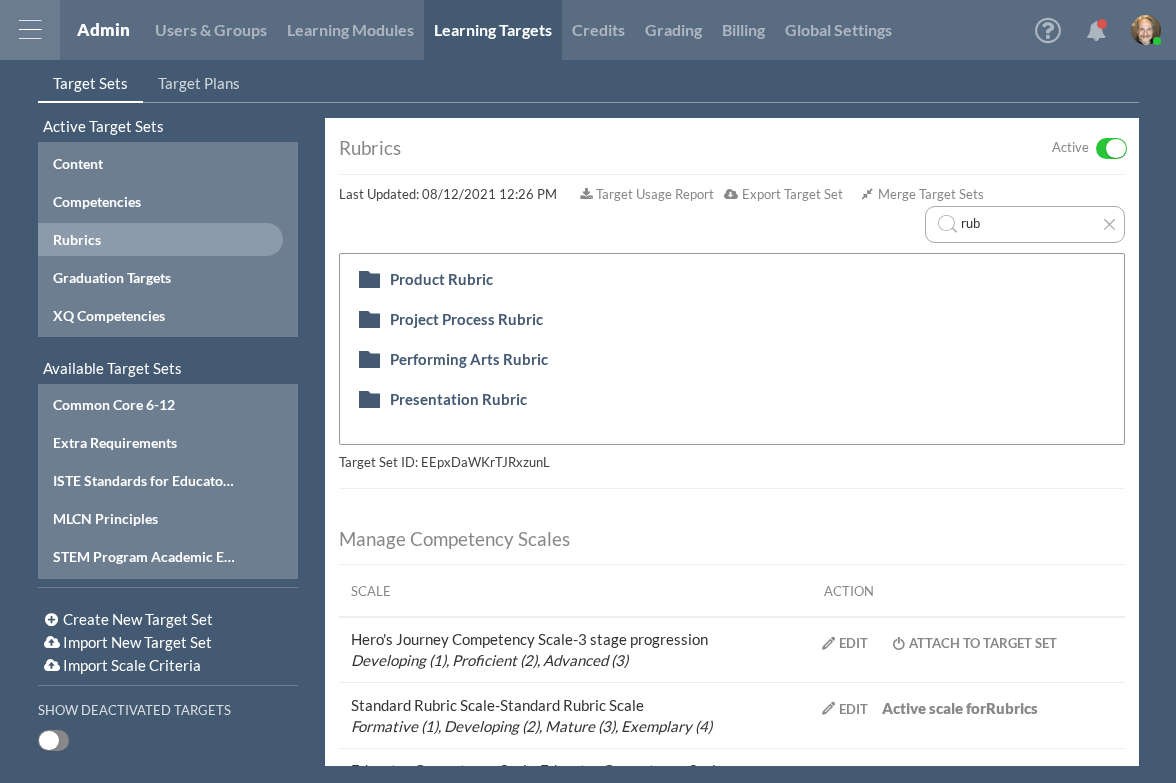 click at bounding box center (1109, 224) 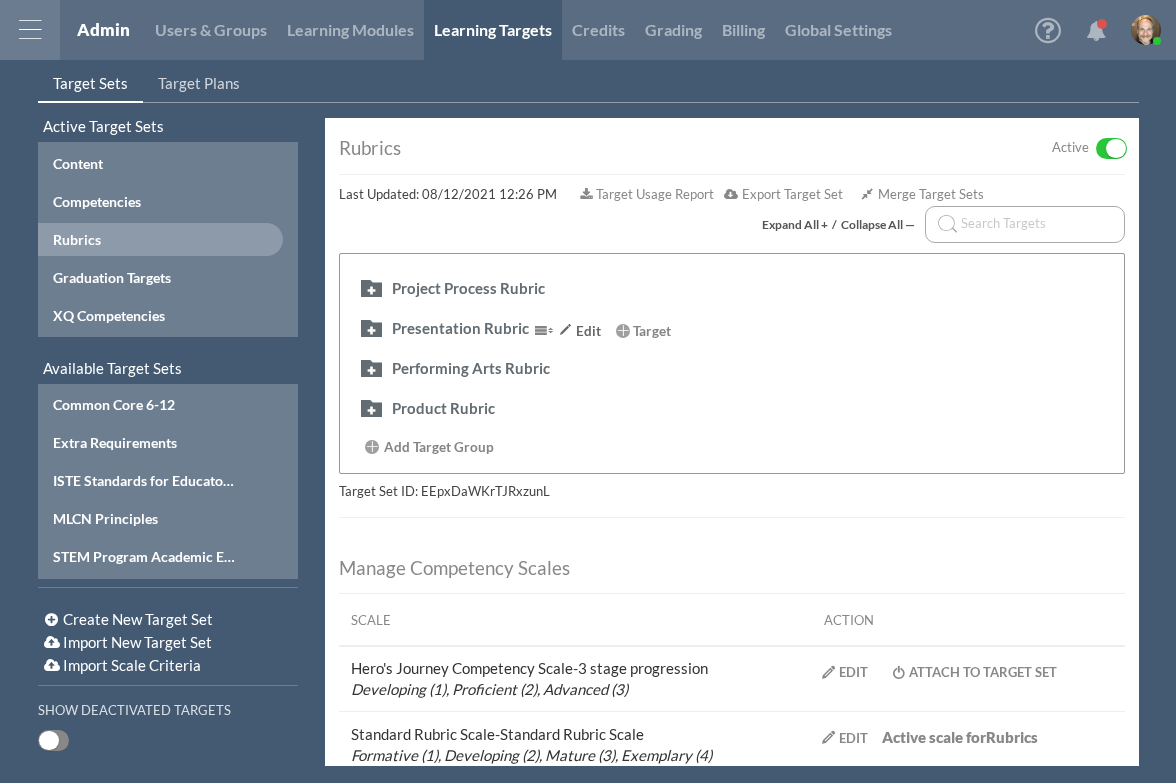 click at bounding box center [371, 327] 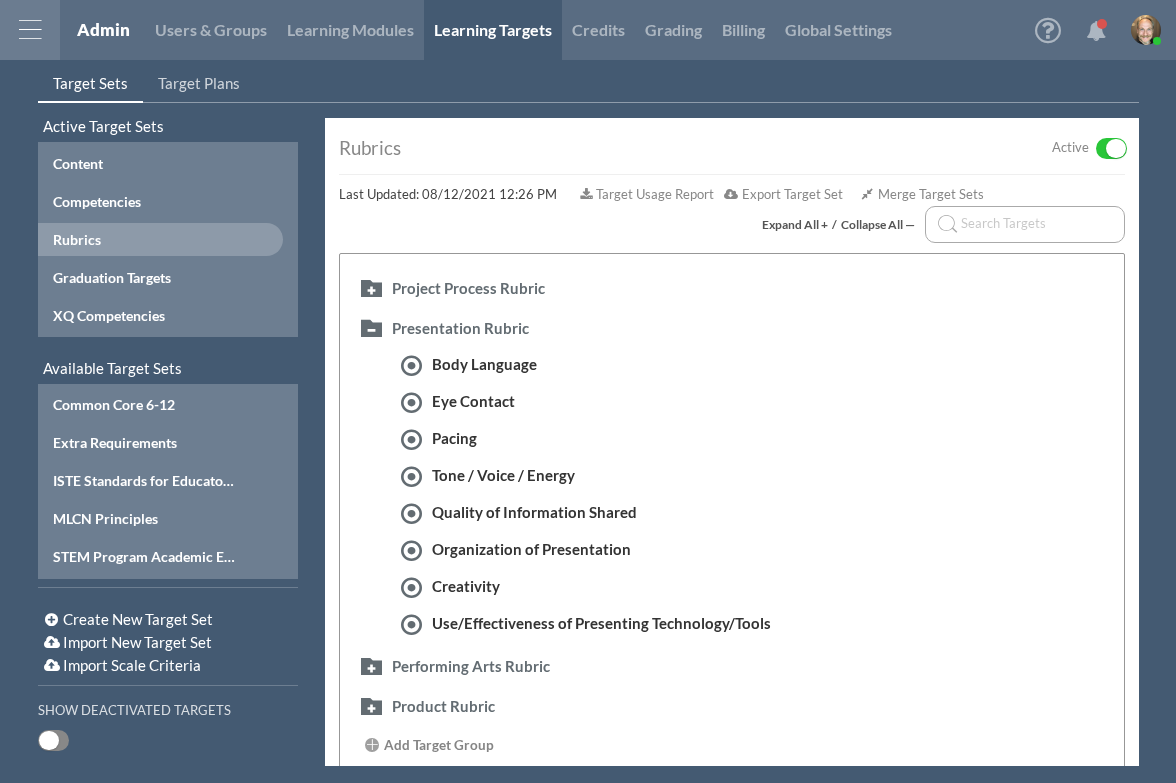 click at bounding box center [1025, 224] 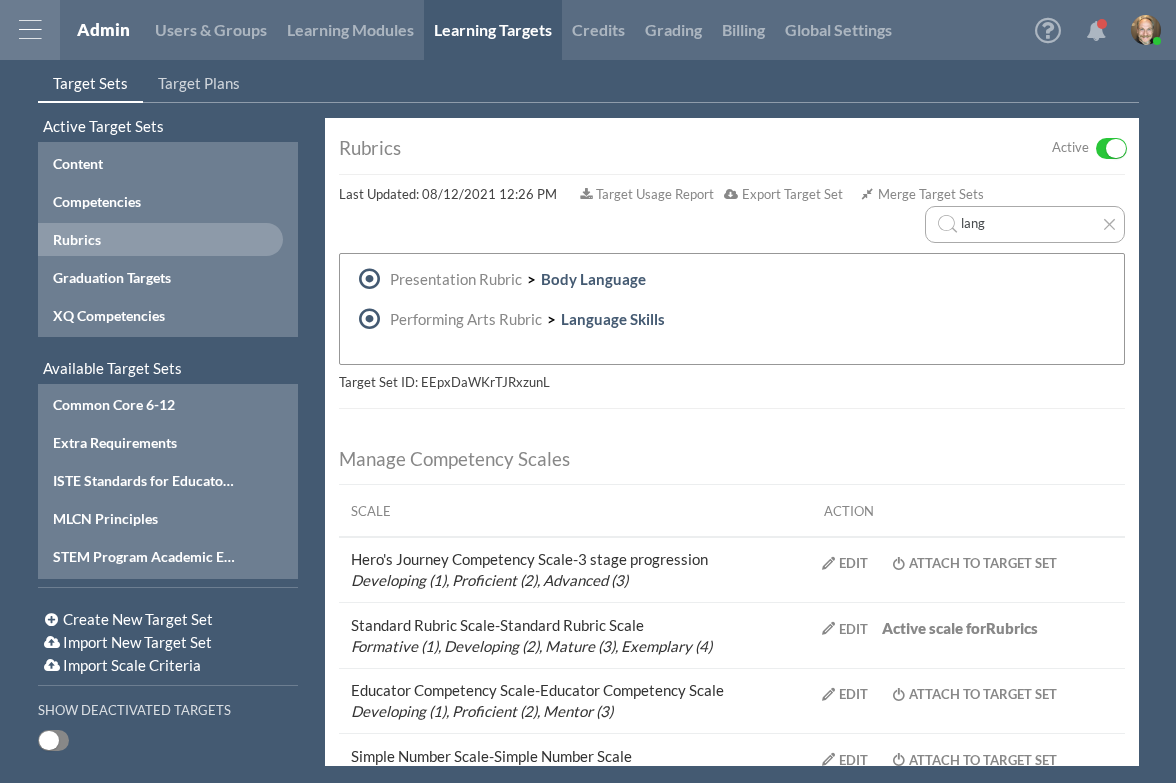 type on "lang" 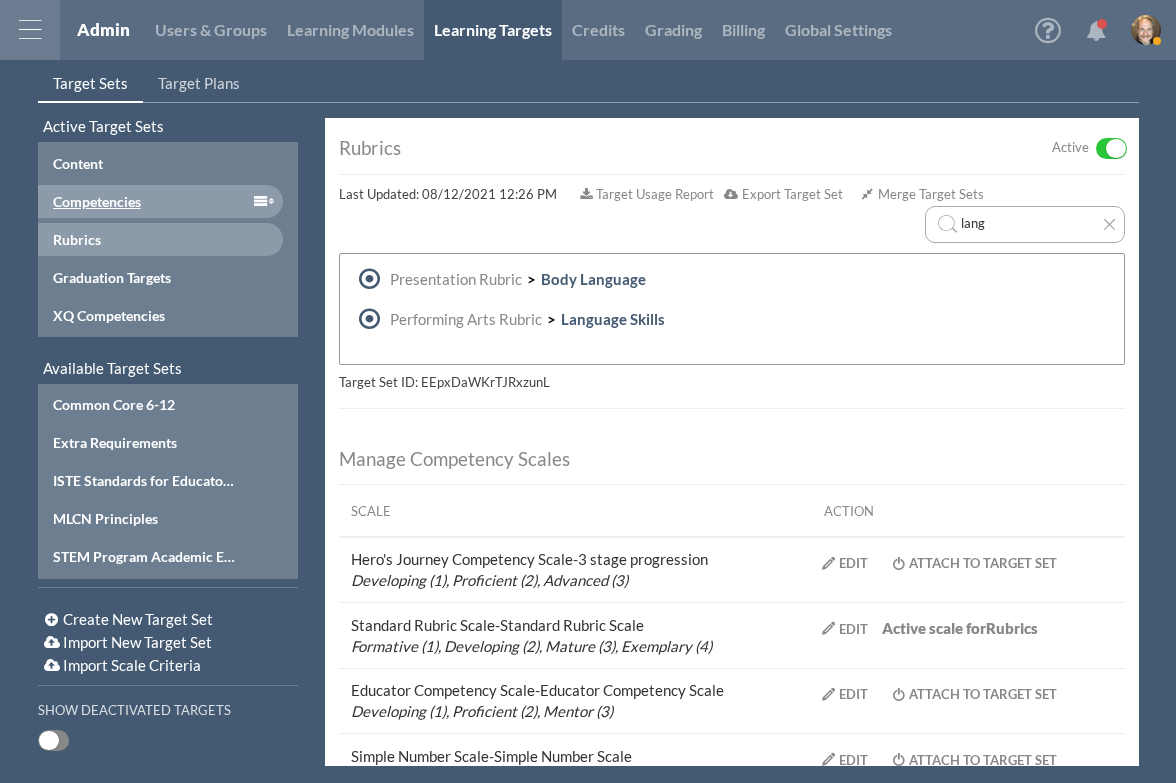 click on "Competencies" at bounding box center (145, 201) 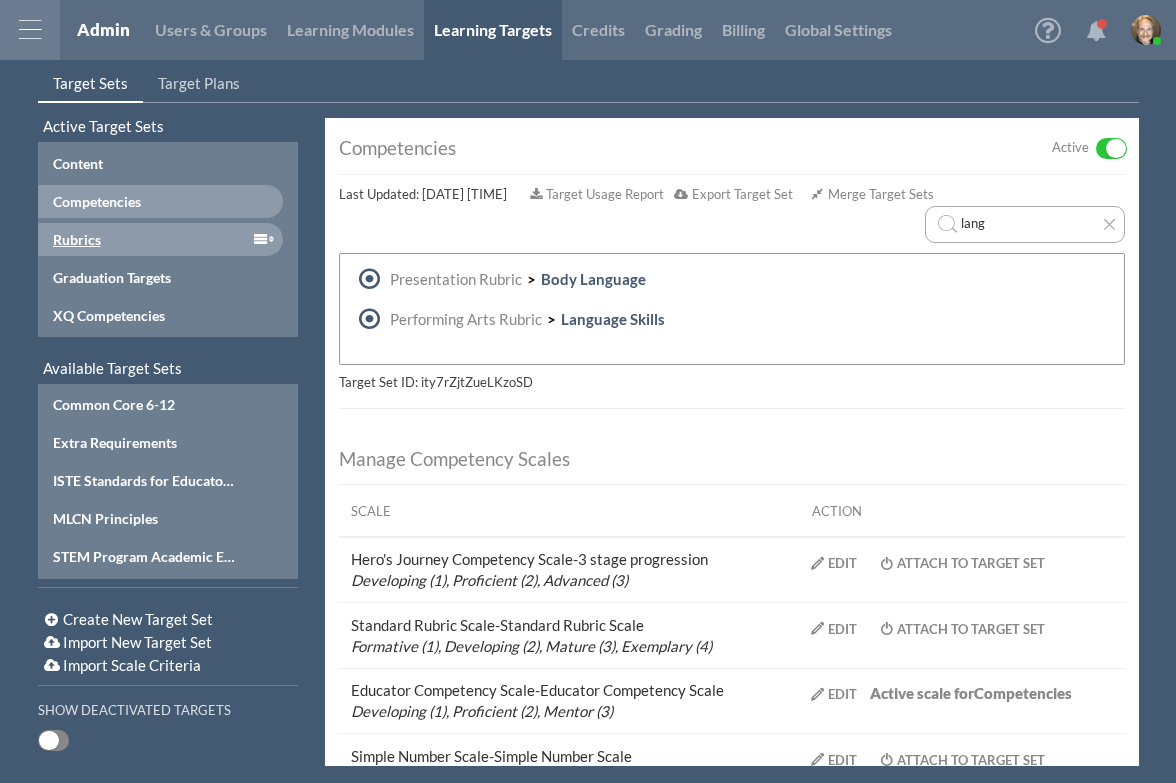 click on "Rubrics" at bounding box center (145, 239) 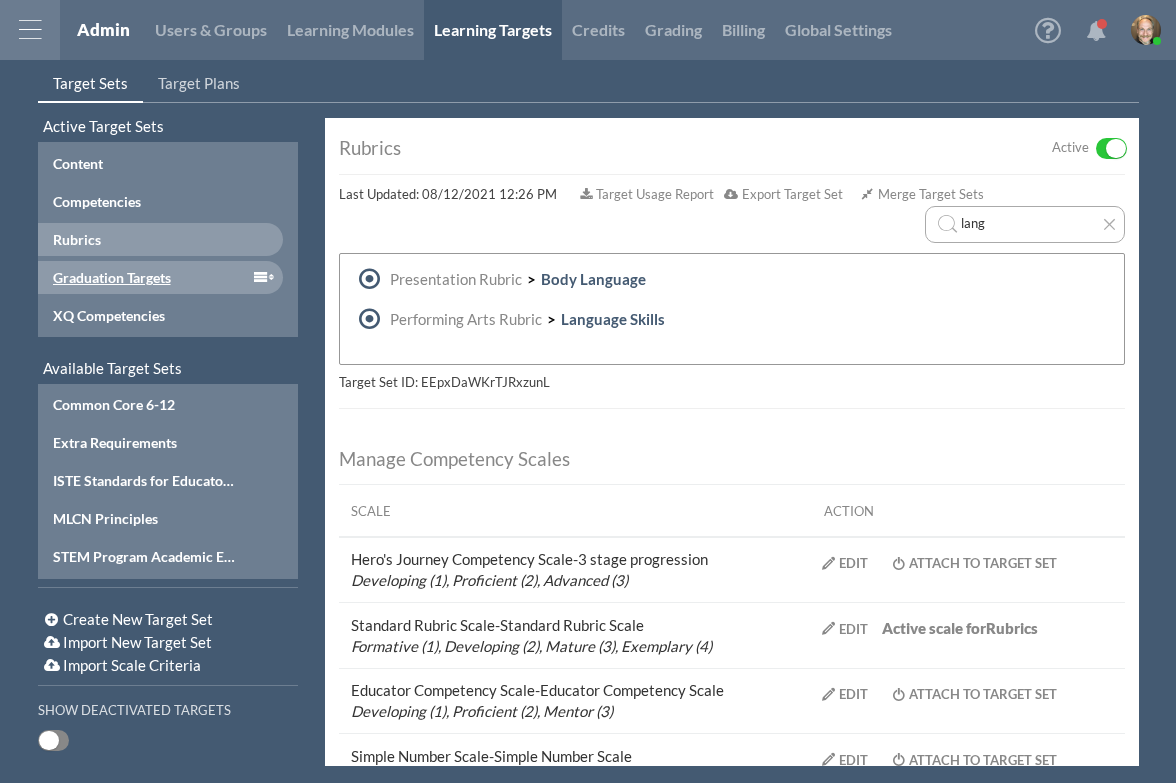 click on "Graduation Targets" at bounding box center (160, 277) 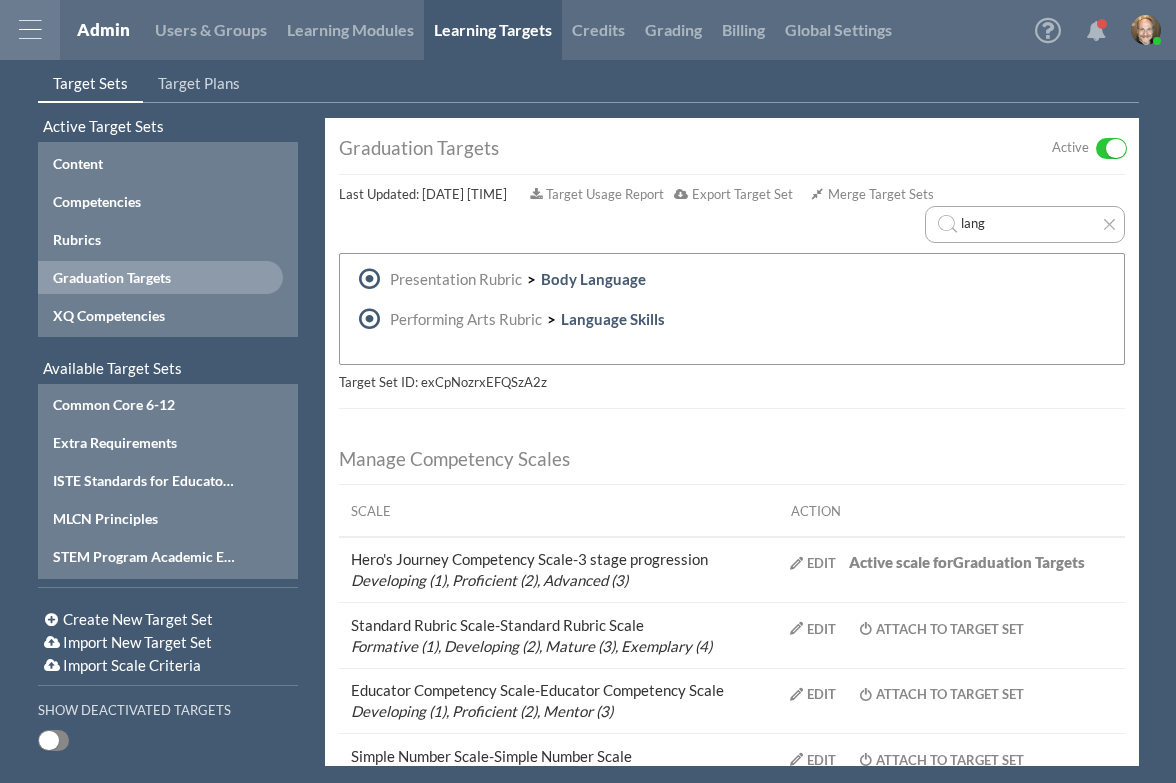 click at bounding box center [1109, 224] 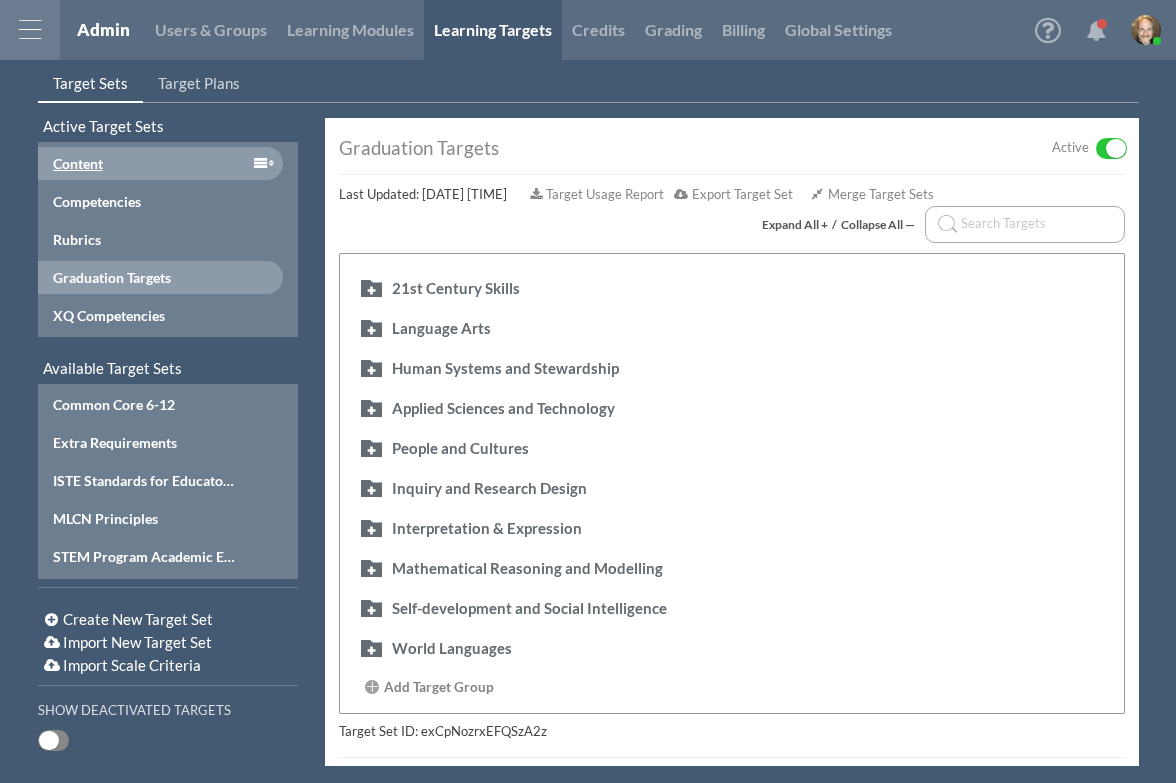 click on "Content" at bounding box center [145, 163] 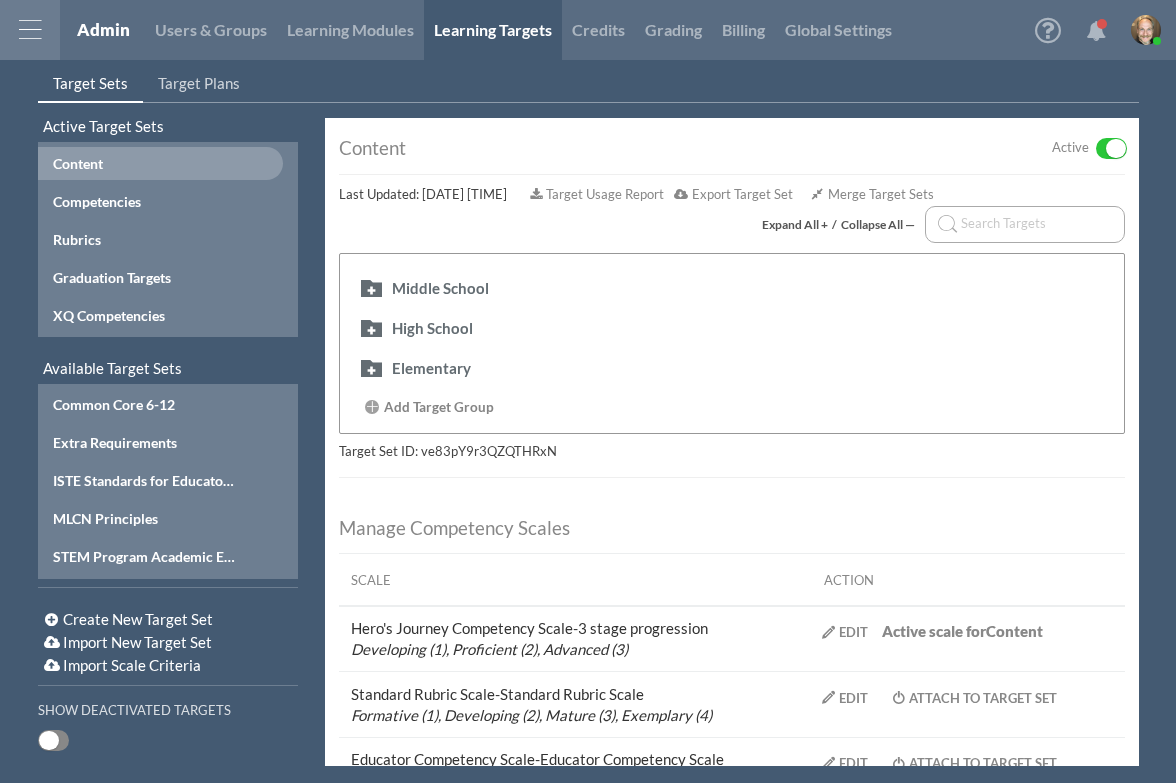 click on "Expand All +" at bounding box center [795, 224] 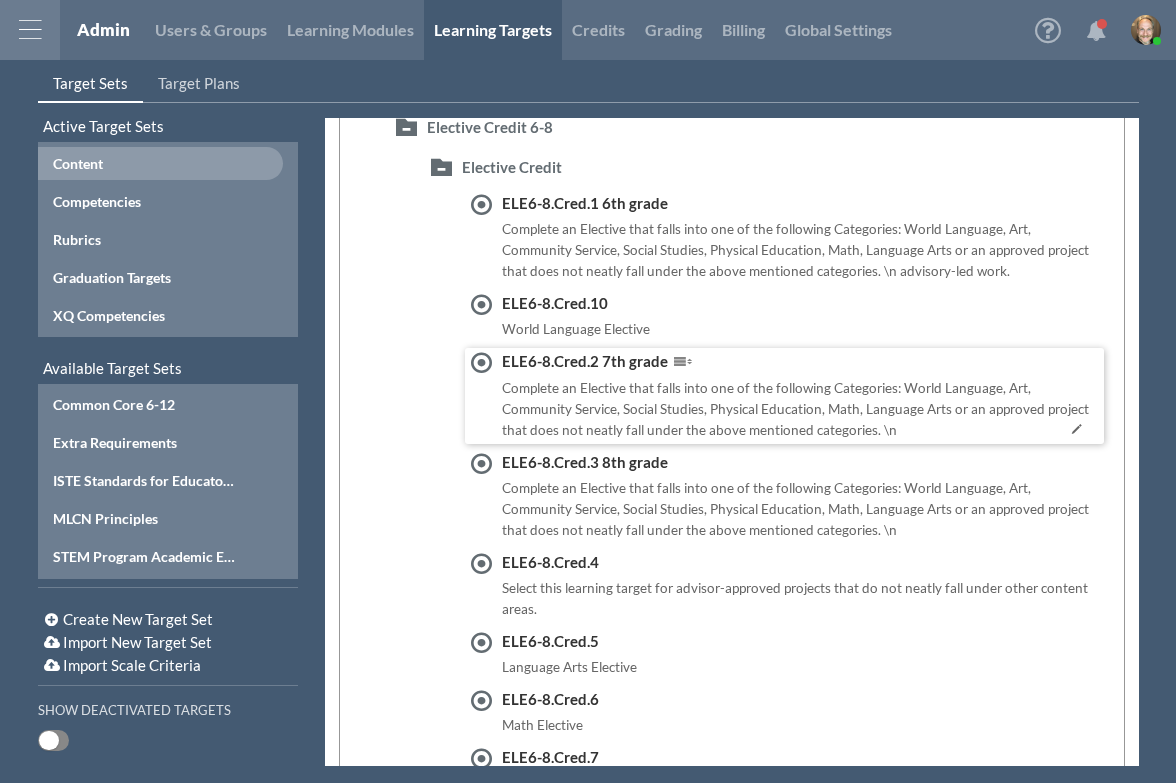 scroll, scrollTop: 0, scrollLeft: 0, axis: both 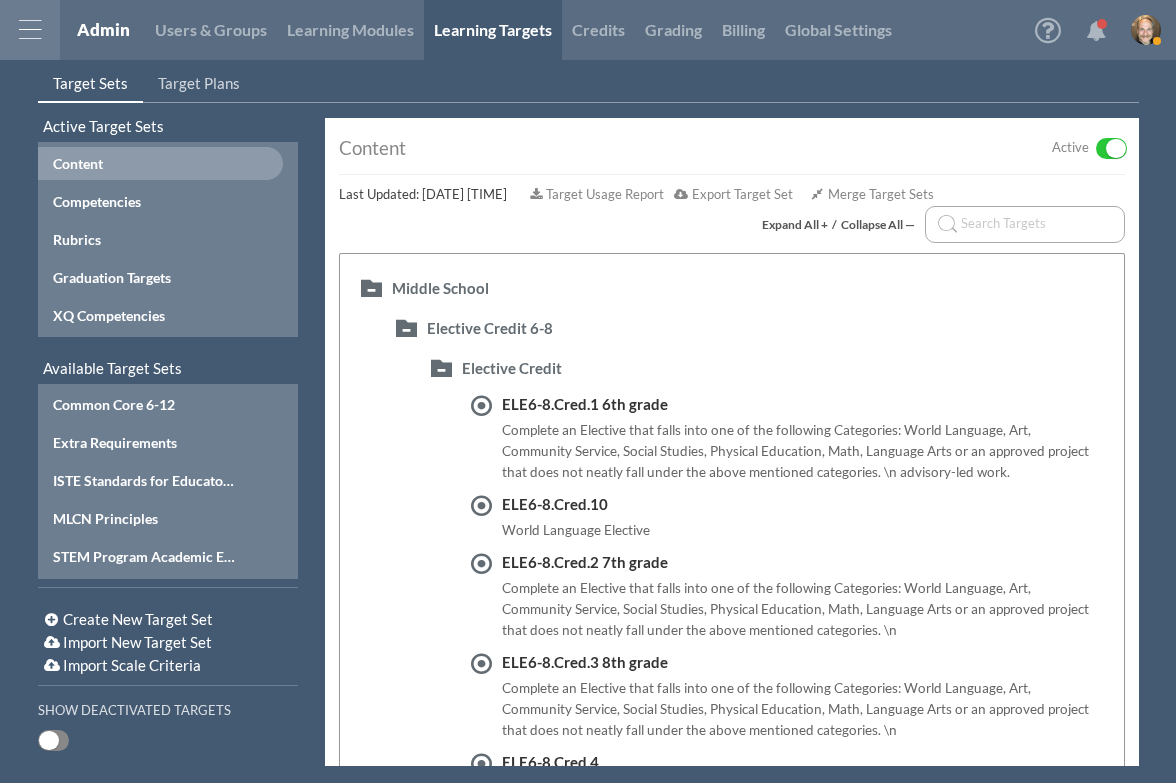 click on "Expand All + / Collapse All —" at bounding box center (731, 229) 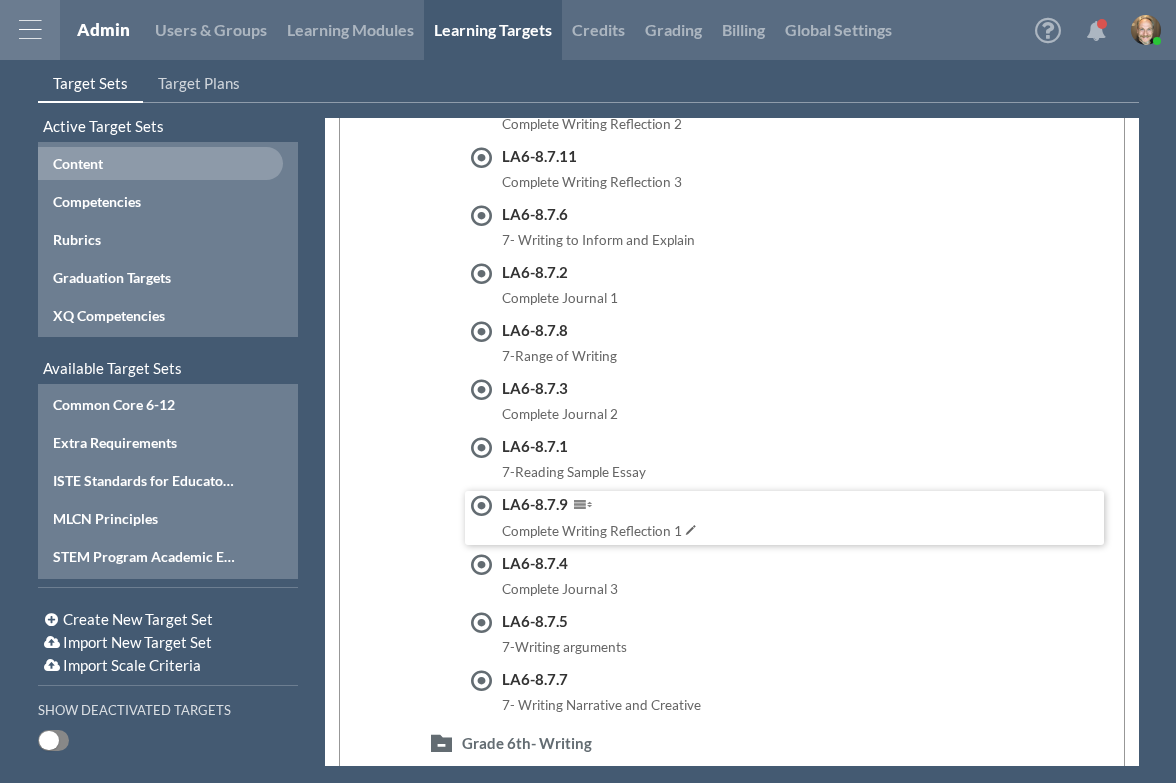 scroll, scrollTop: 5918, scrollLeft: 0, axis: vertical 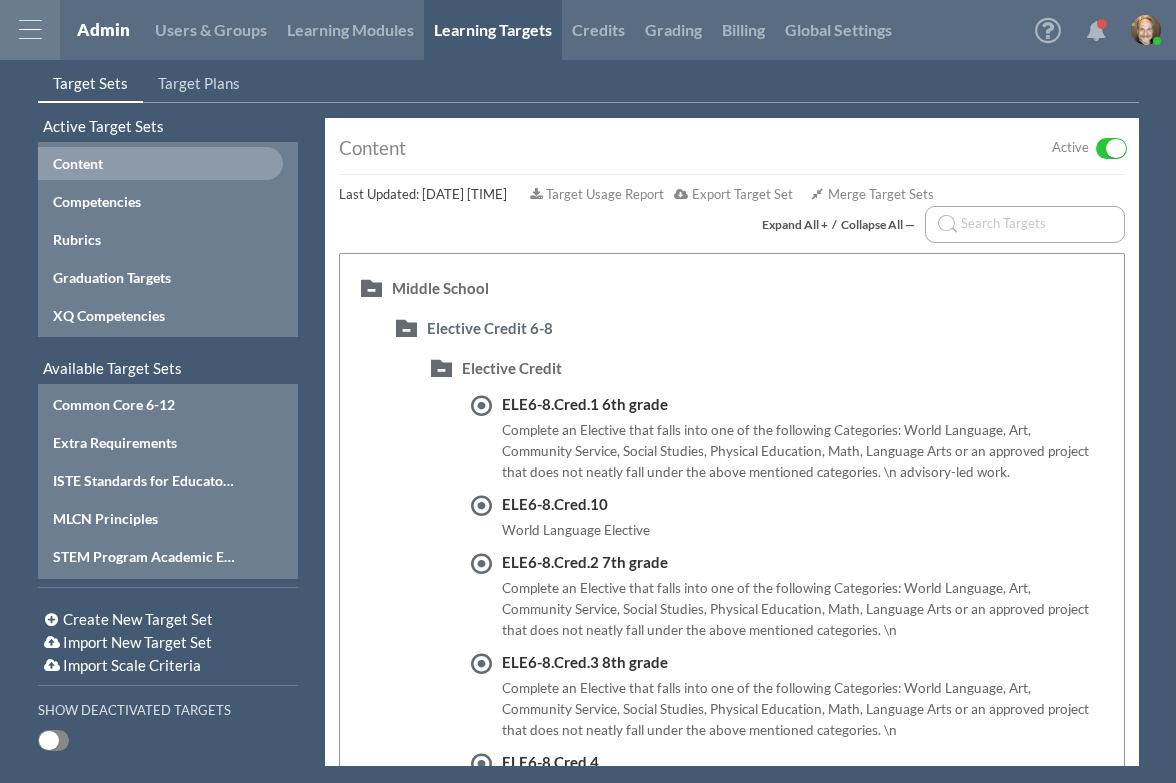 click on "Collapse All —" at bounding box center (878, 224) 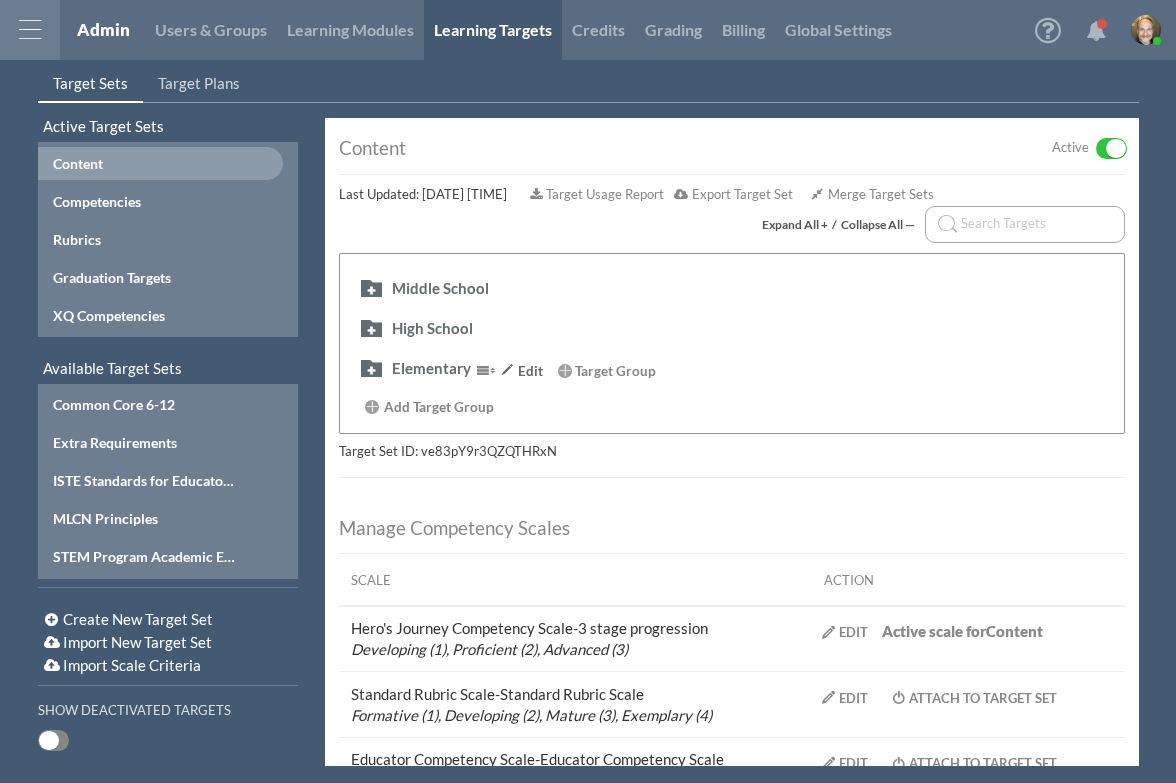 click on "Elementary" at bounding box center (431, 368) 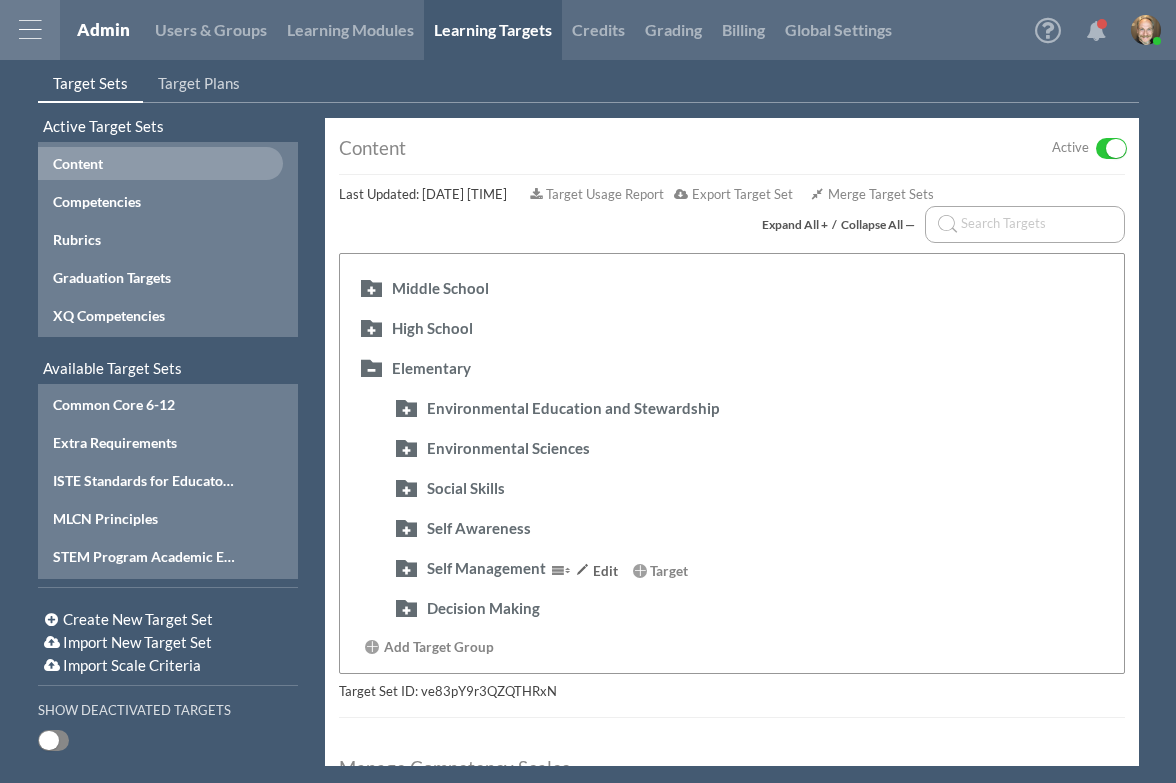 click on "Self Management" at bounding box center [486, 568] 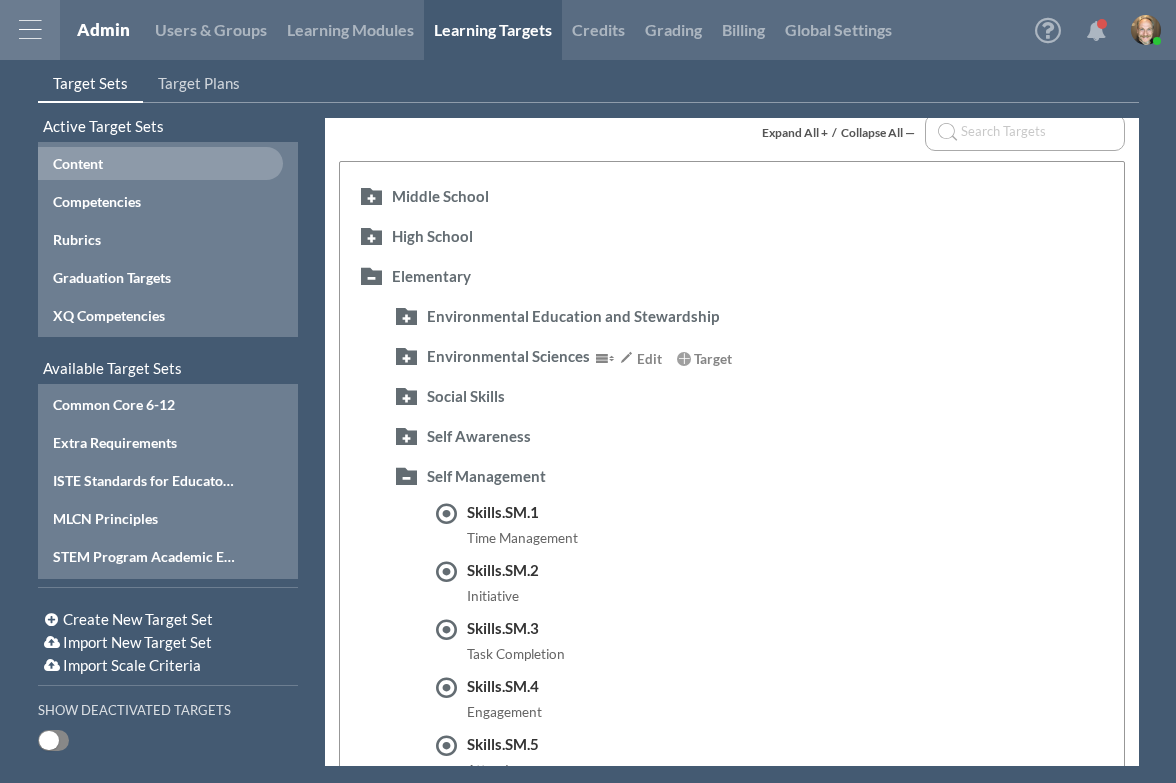 scroll, scrollTop: 0, scrollLeft: 0, axis: both 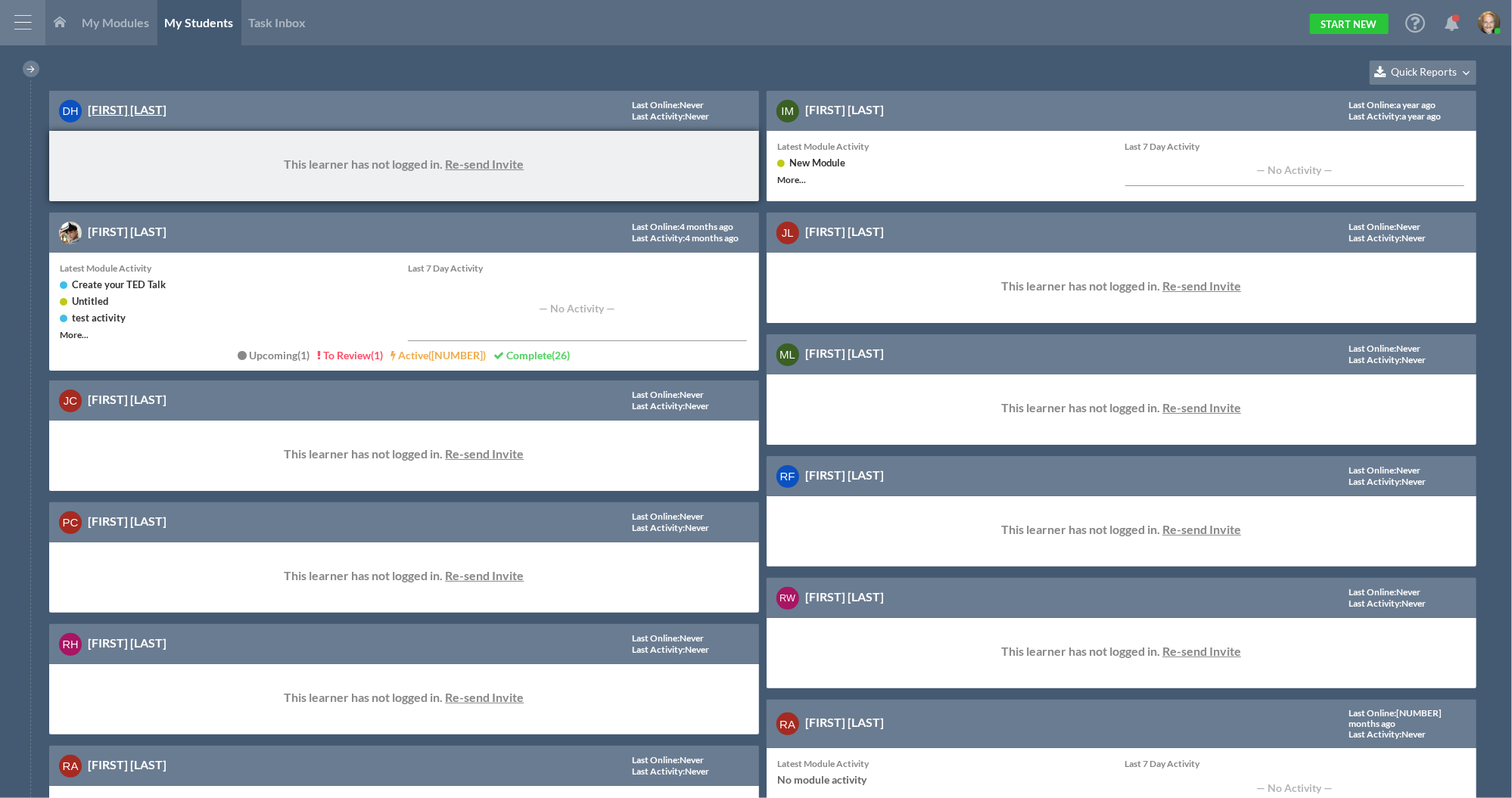 click on "[FIRST] [LAST]" at bounding box center (127, 109) 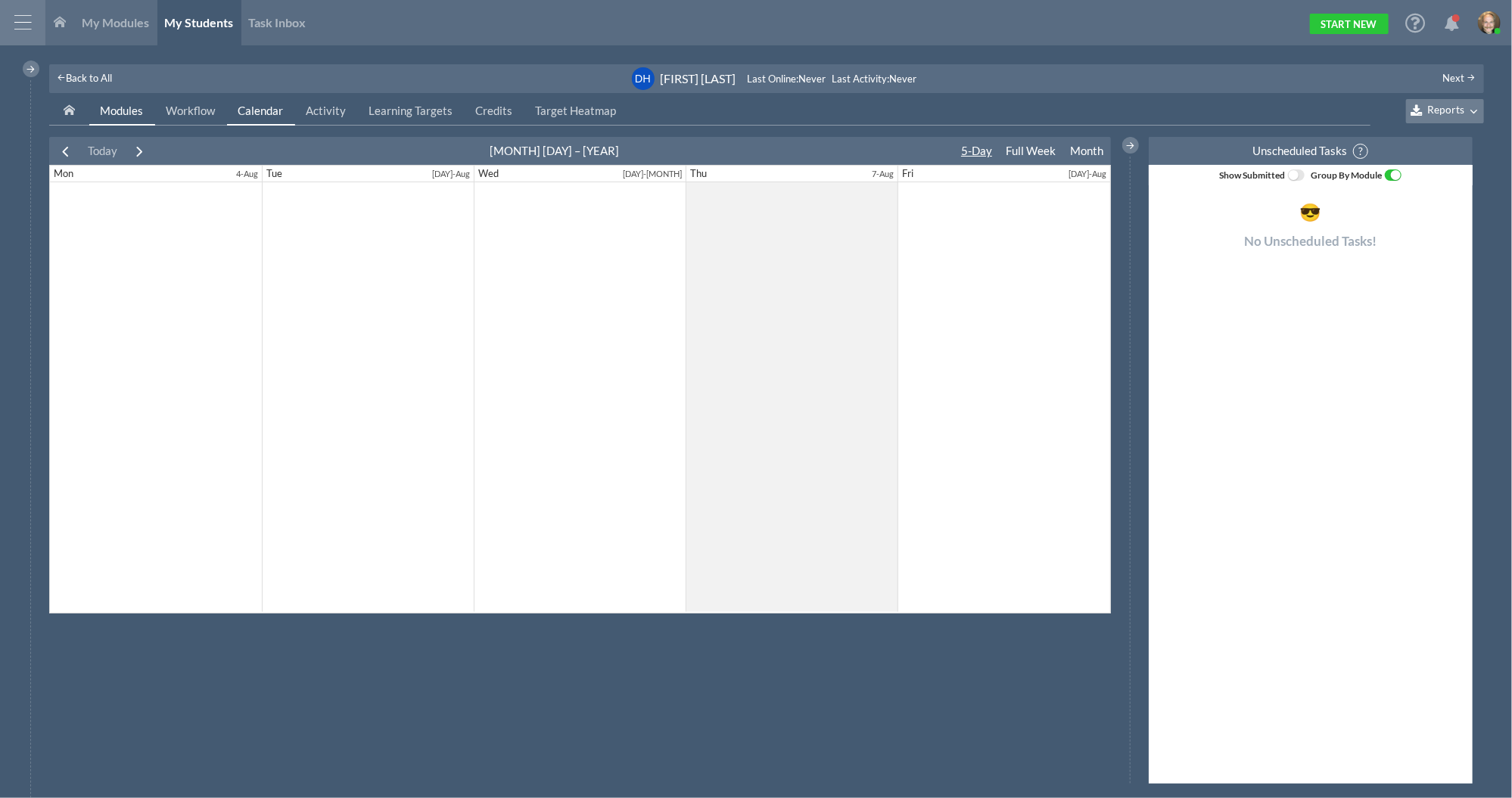 click on "Modules" at bounding box center [122, 111] 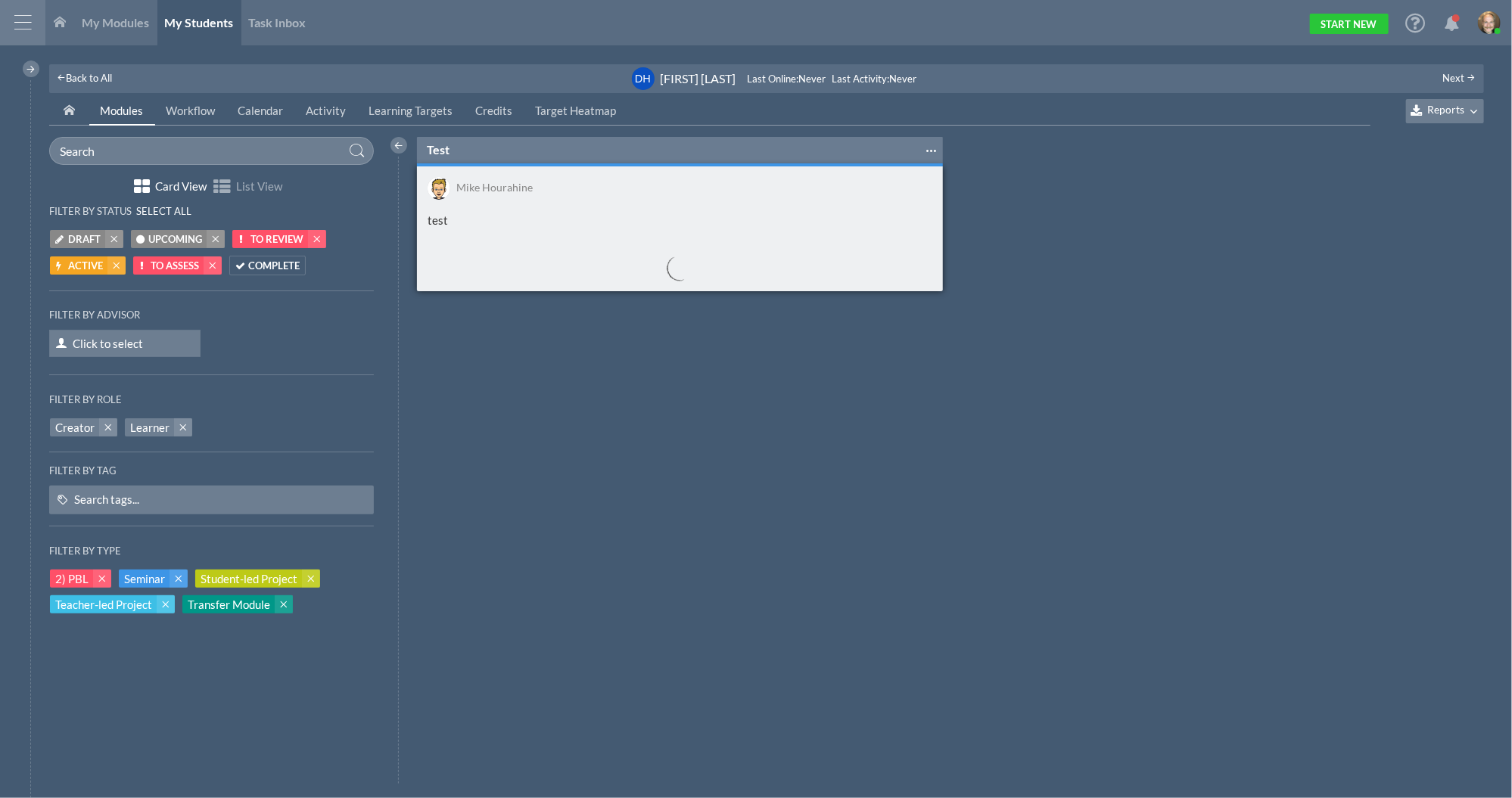 scroll, scrollTop: 171, scrollLeft: 544, axis: both 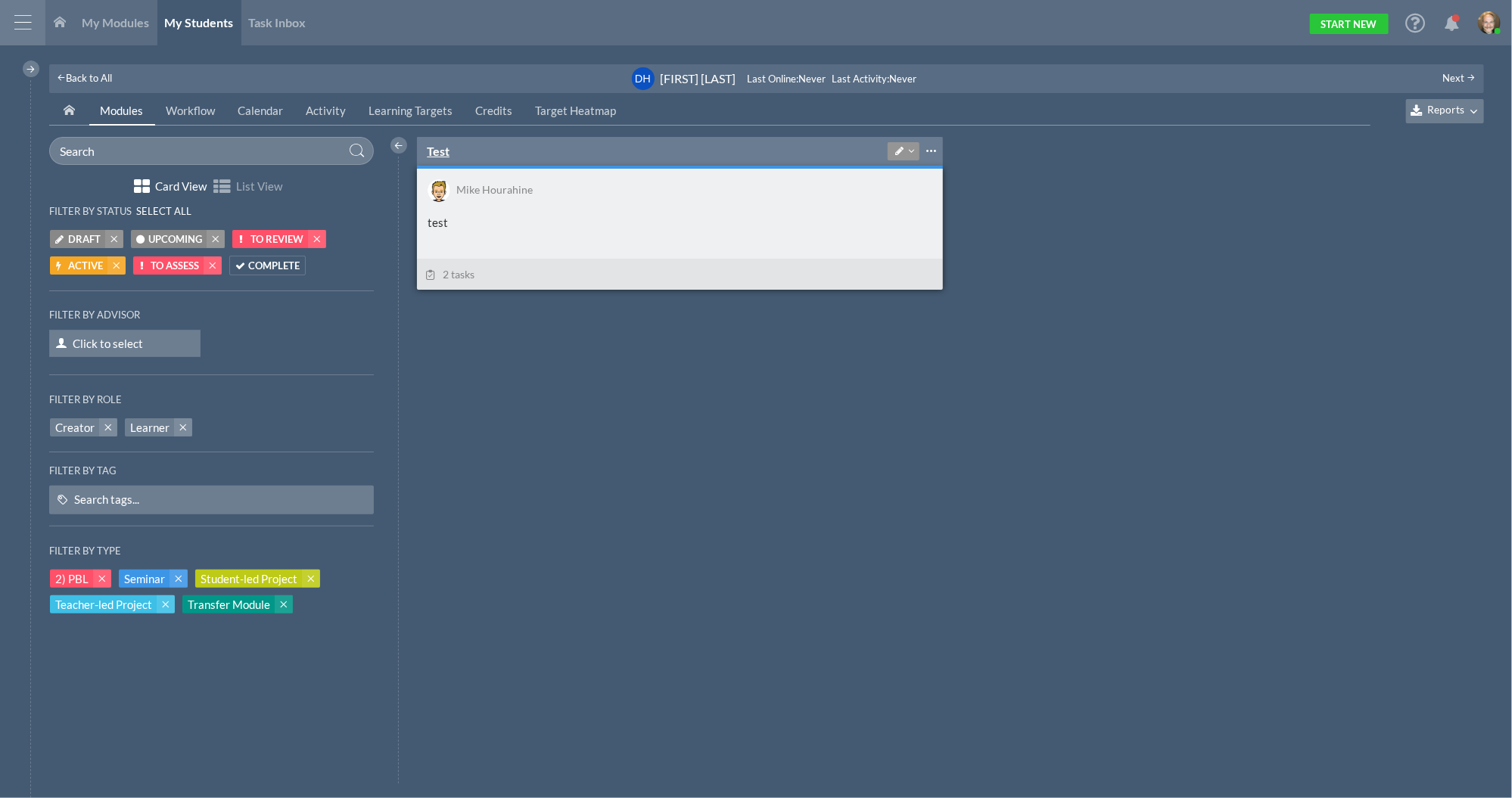 click on "Test" at bounding box center [438, 151] 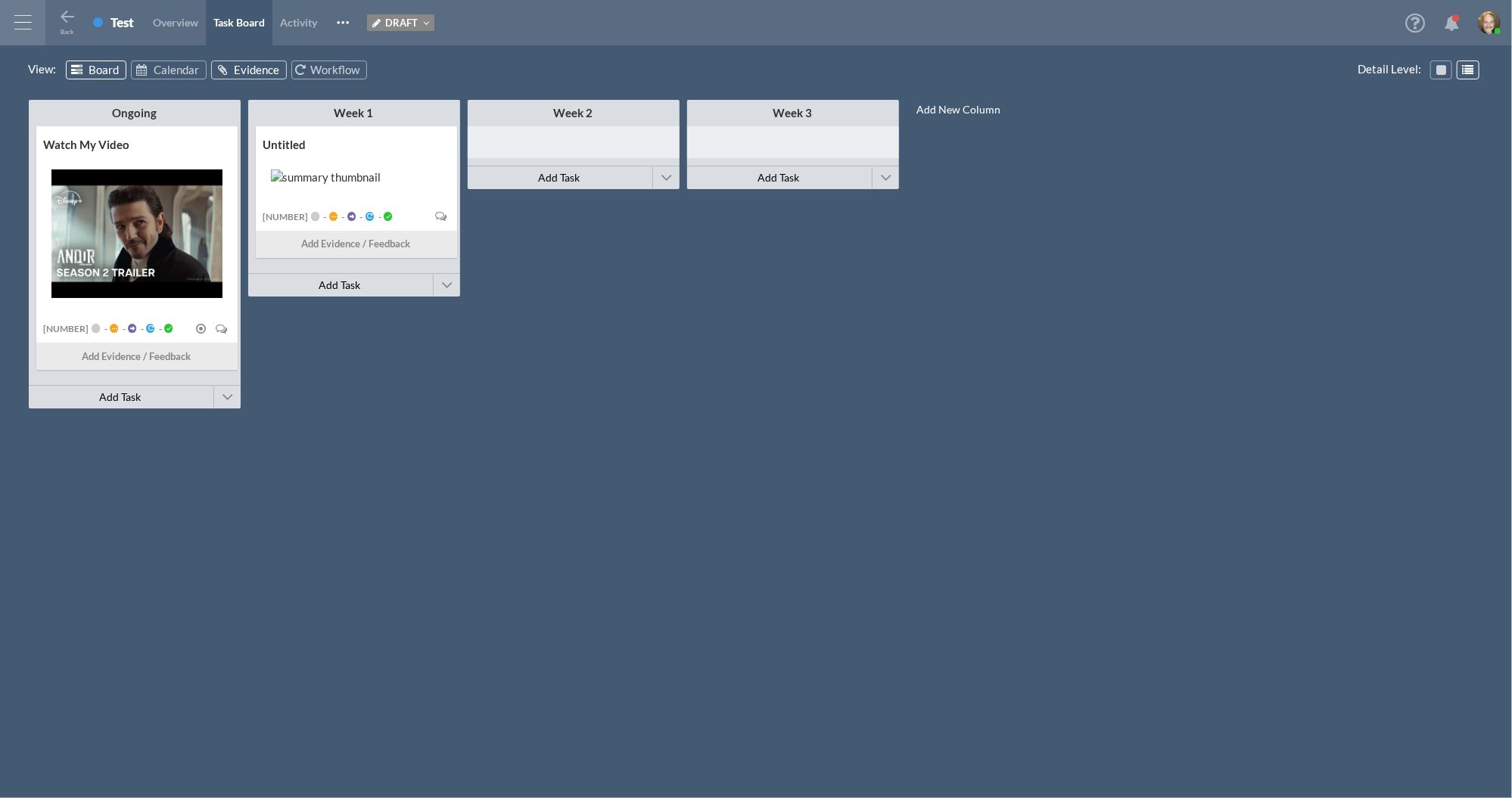 click on "Evidence" at bounding box center [257, 70] 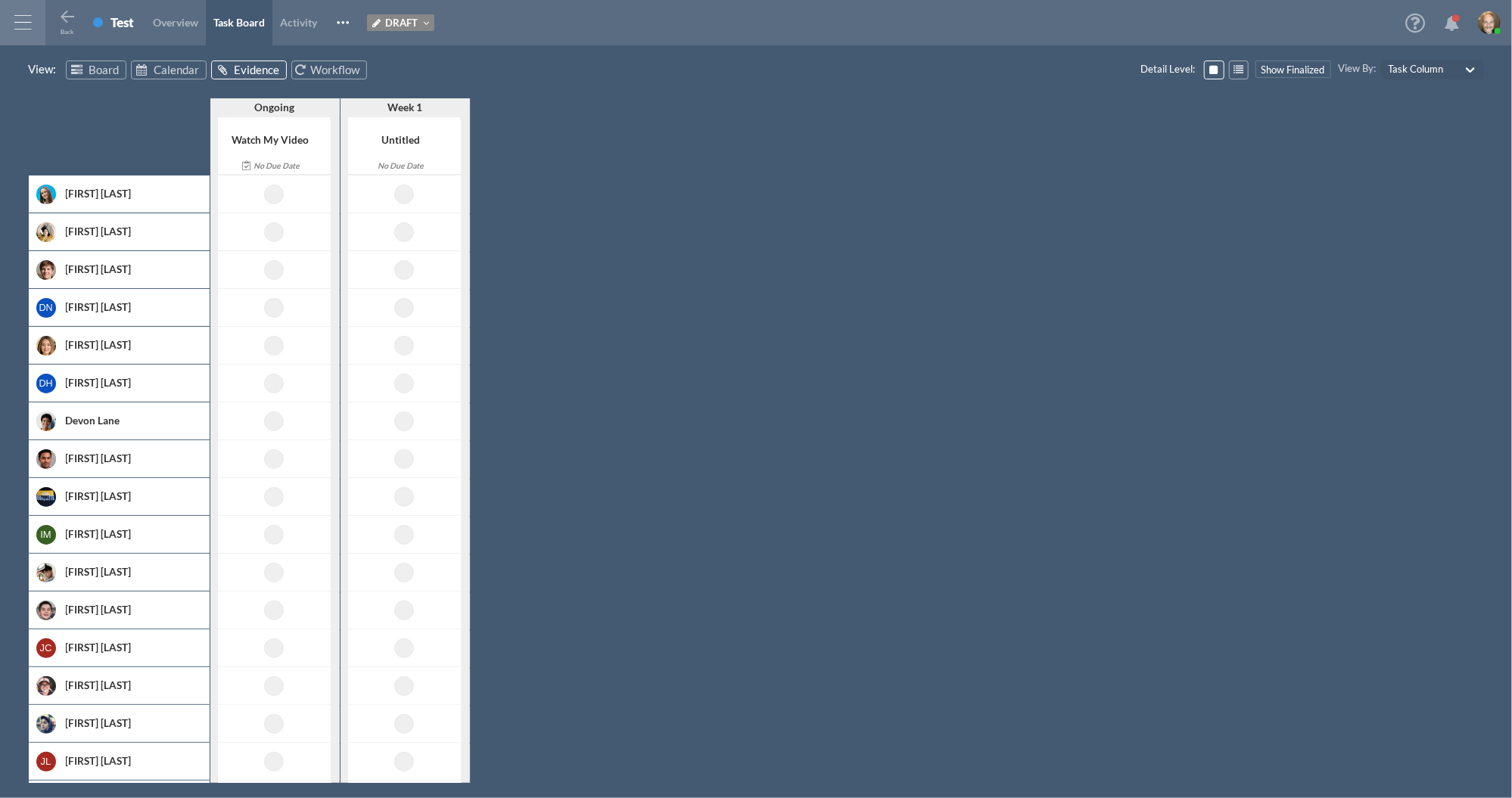 click at bounding box center [404, 383] 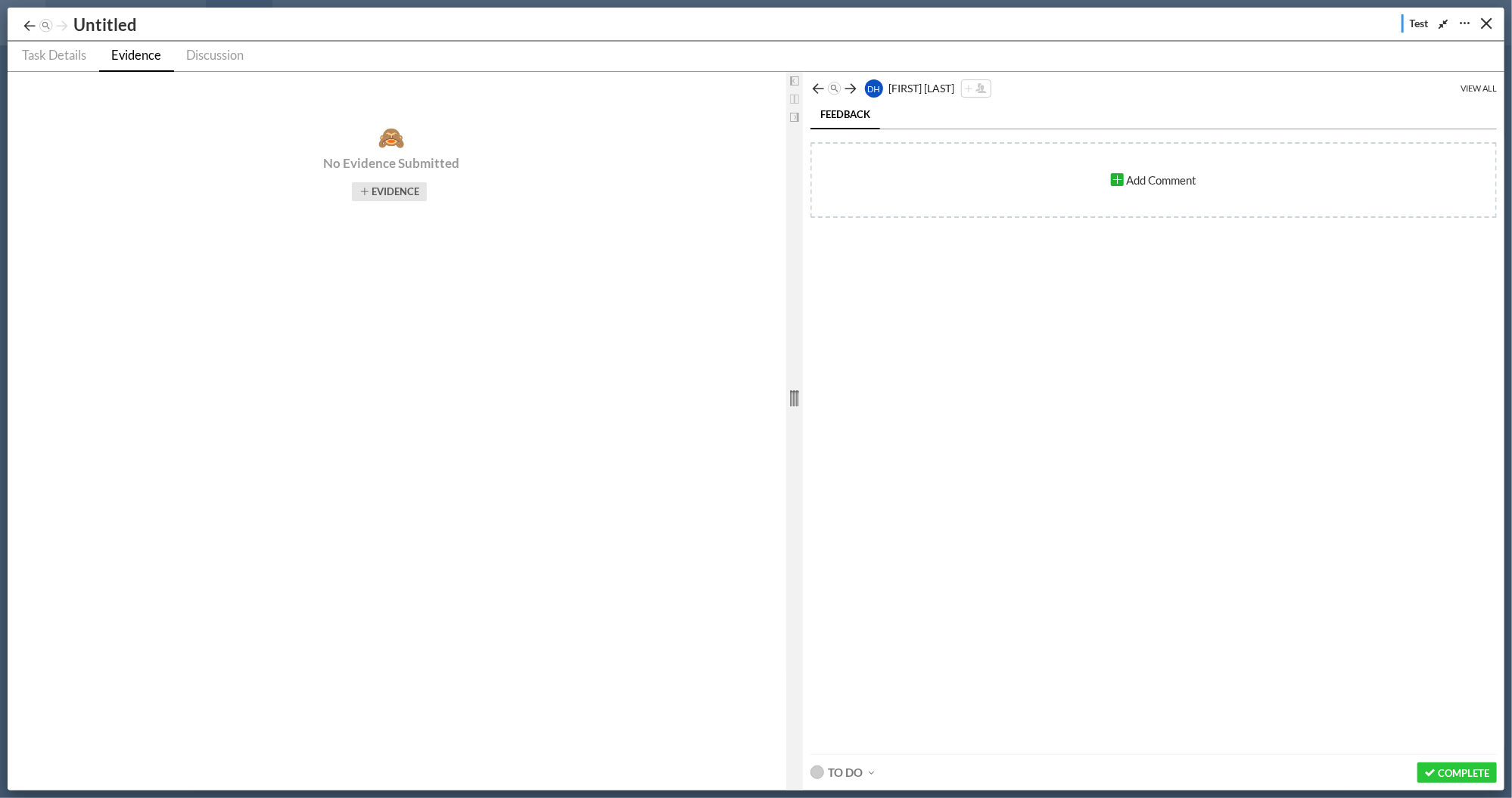 click on "Evidence" at bounding box center [389, 191] 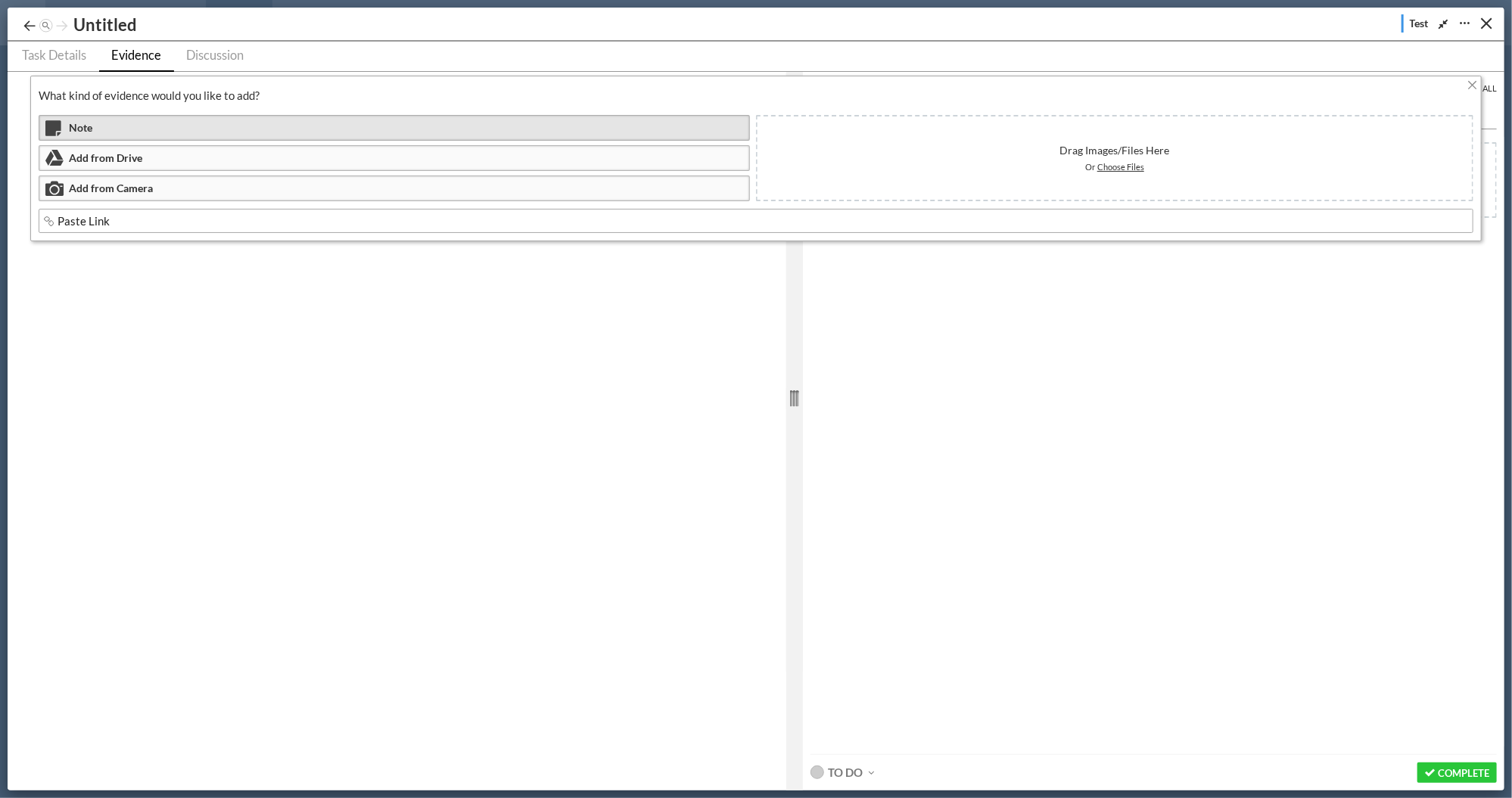 click on "Note" at bounding box center (394, 128) 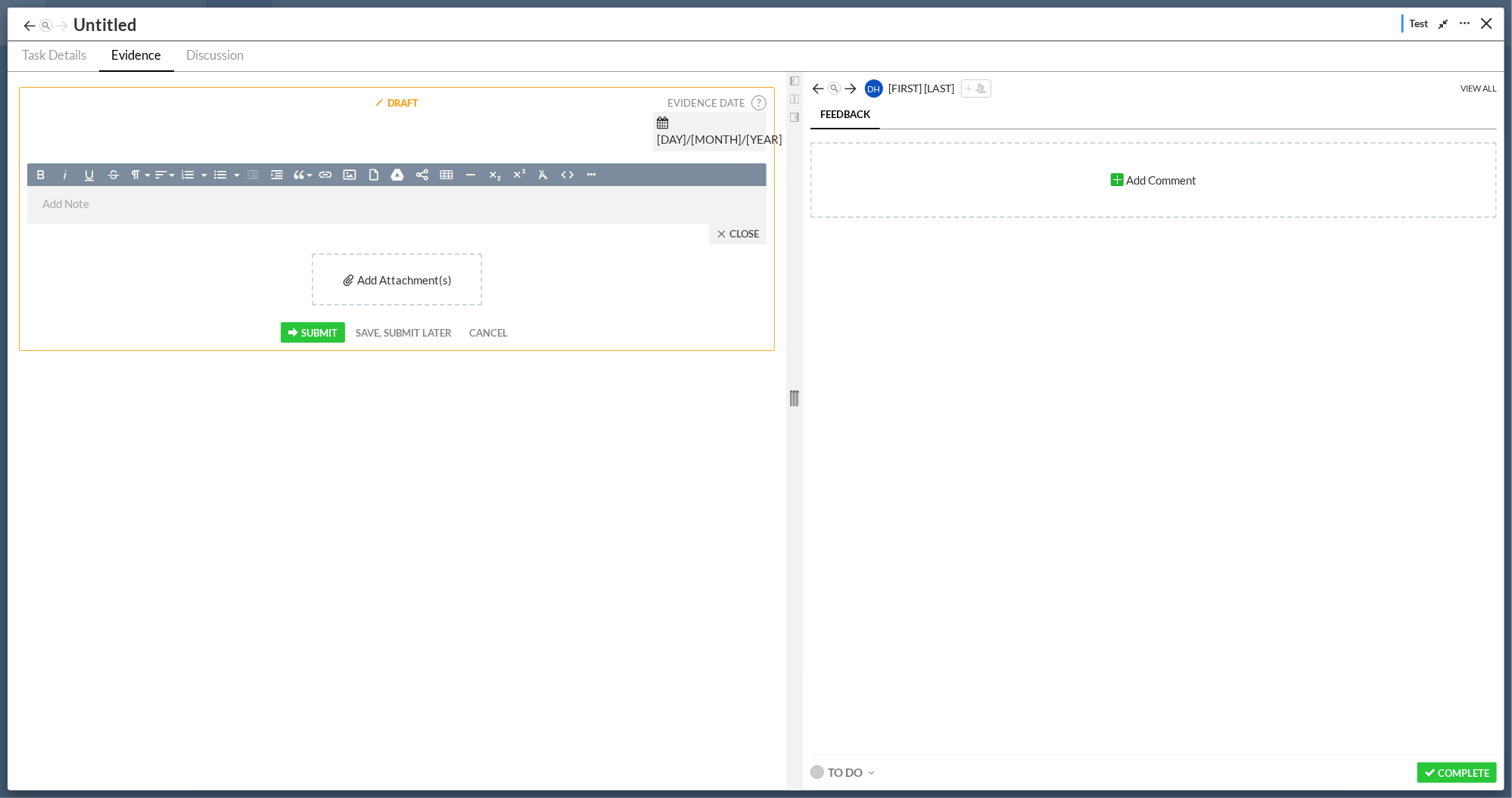type 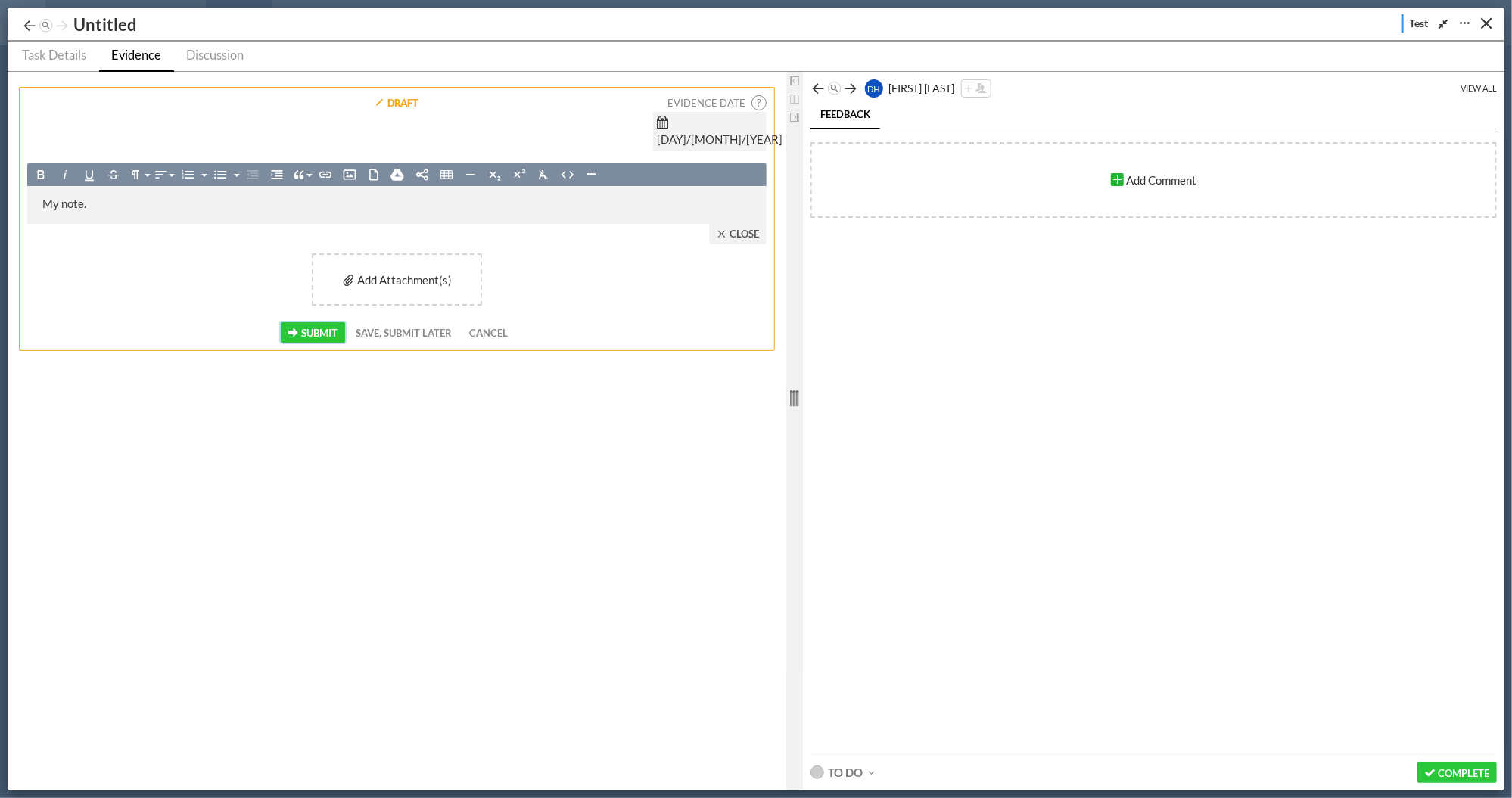 click on "Submit" at bounding box center (313, 332) 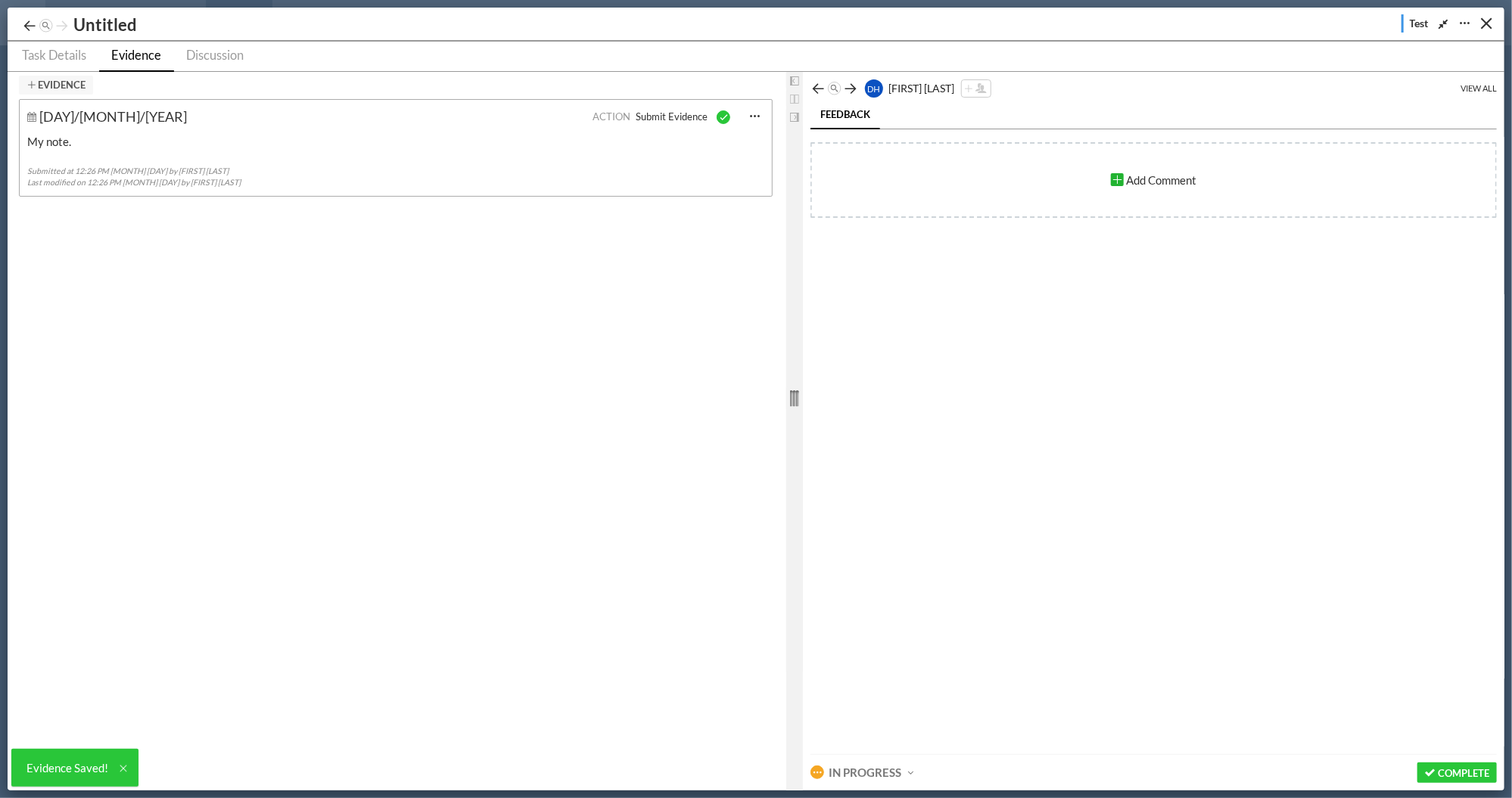 click on "In Progress" at bounding box center (865, 772) 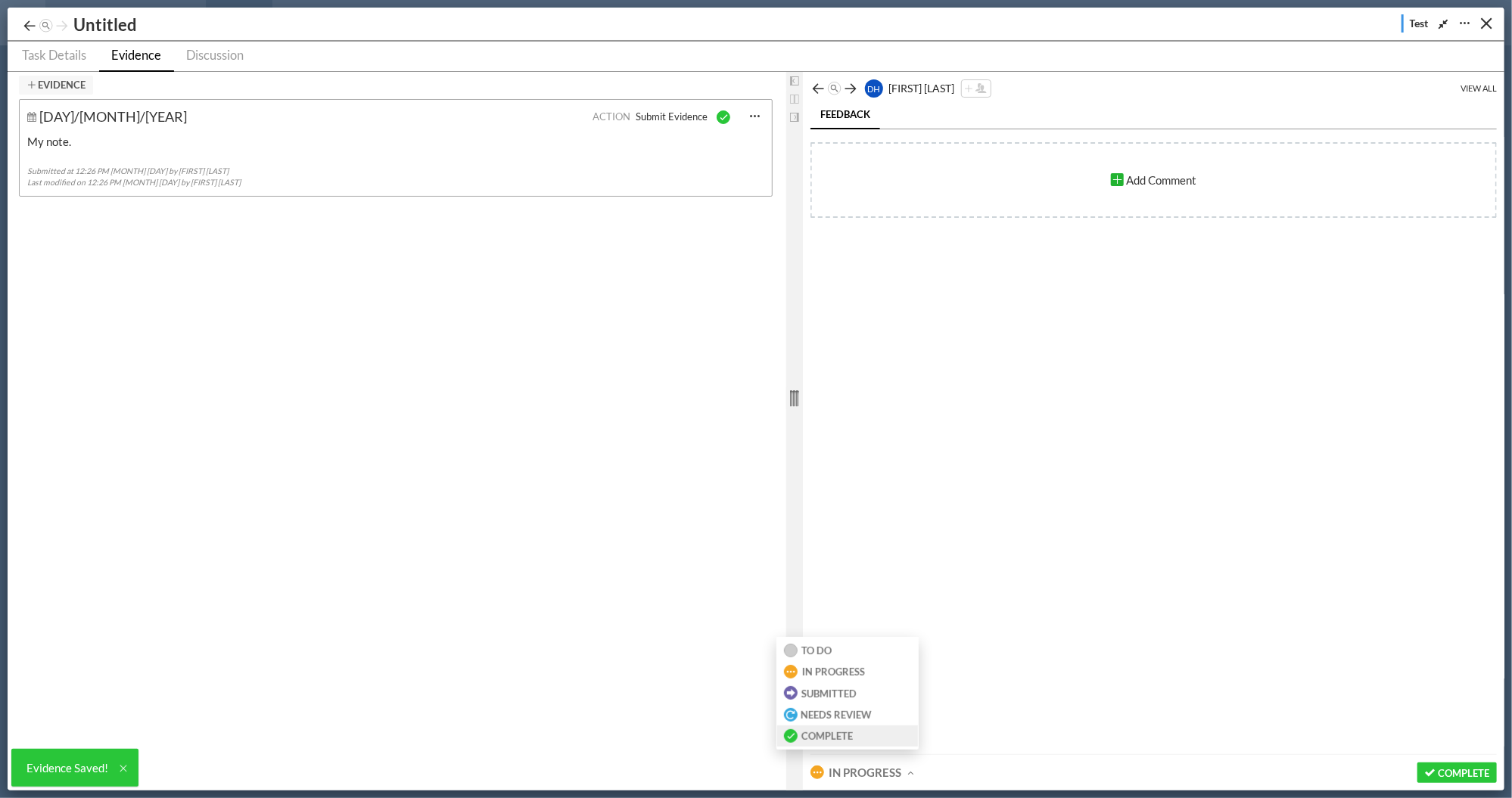 click on "Complete" at bounding box center [848, 736] 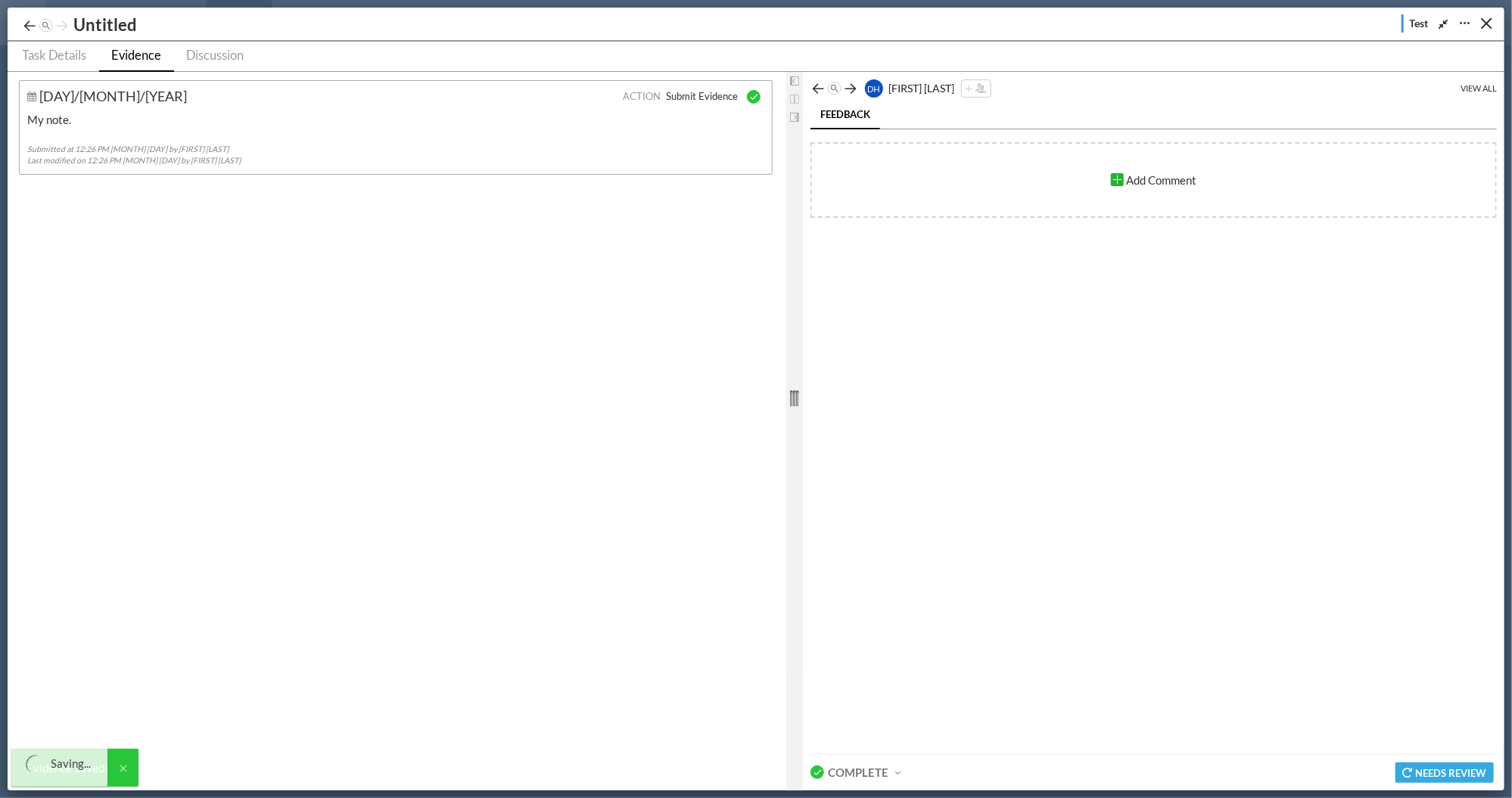 click on "Complete" at bounding box center (858, 772) 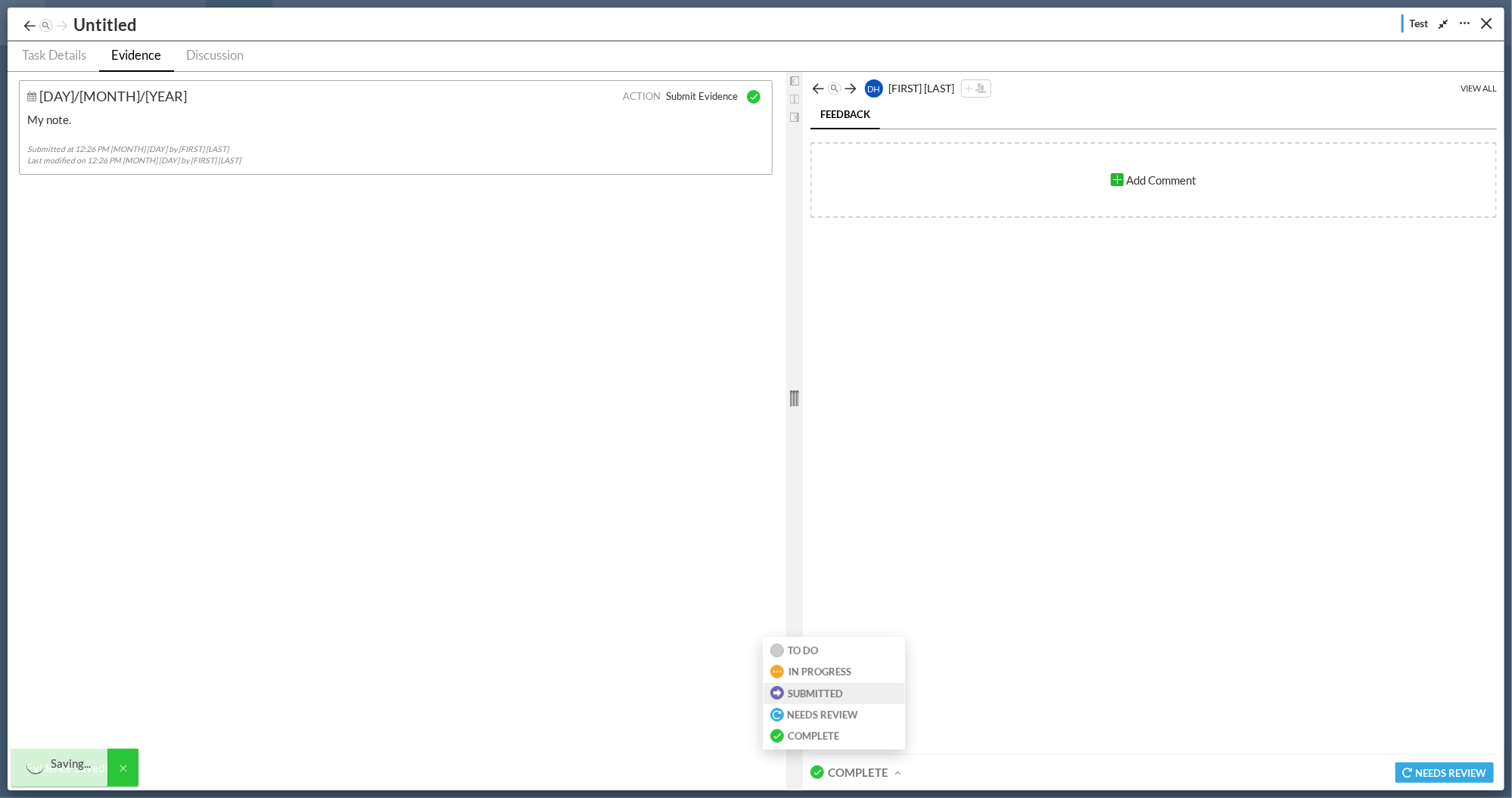 click on "Submitted" at bounding box center (834, 694) 